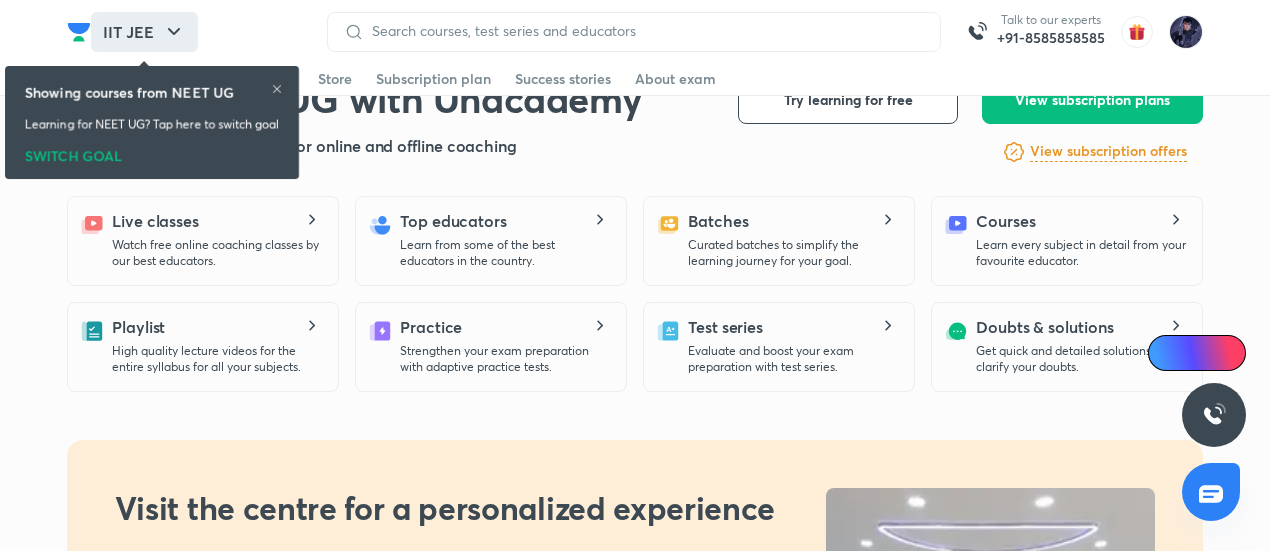 scroll, scrollTop: 450, scrollLeft: 0, axis: vertical 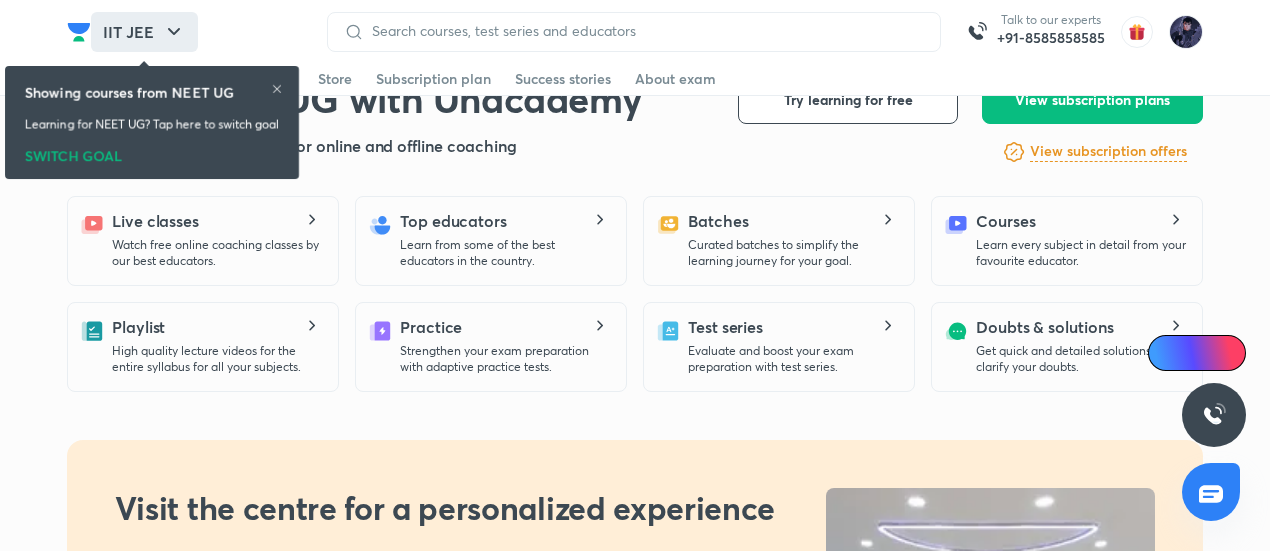 click 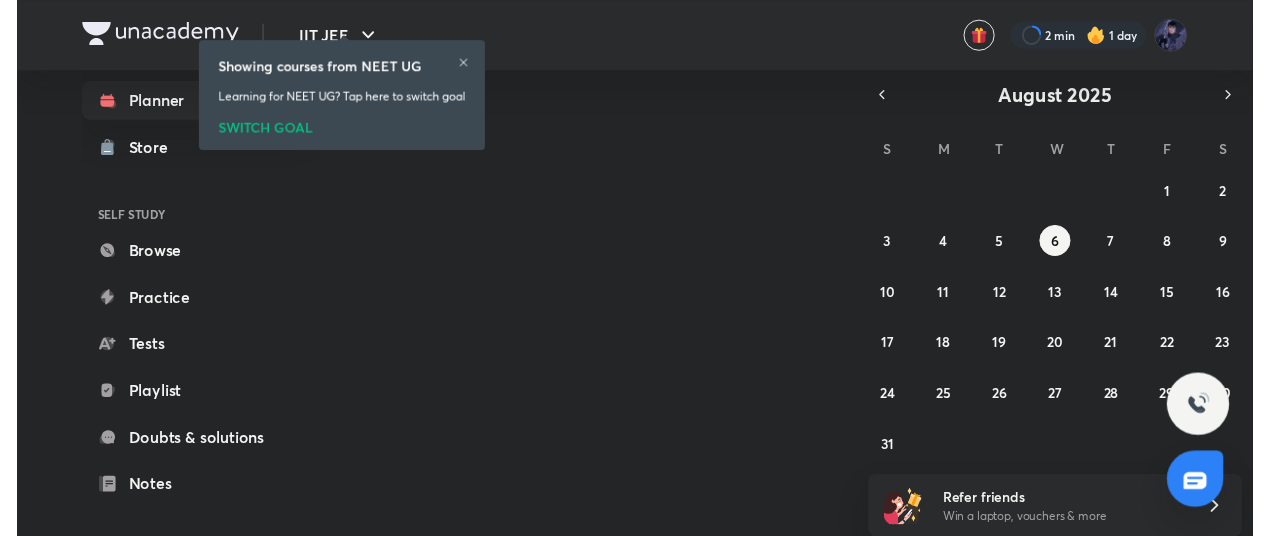 scroll, scrollTop: 0, scrollLeft: 0, axis: both 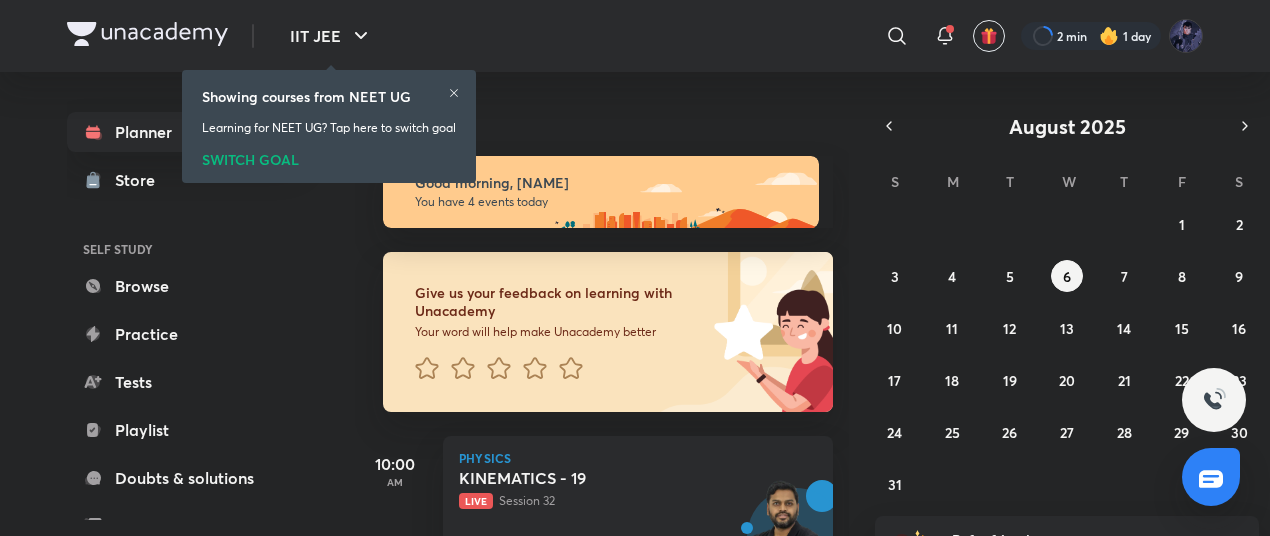 click 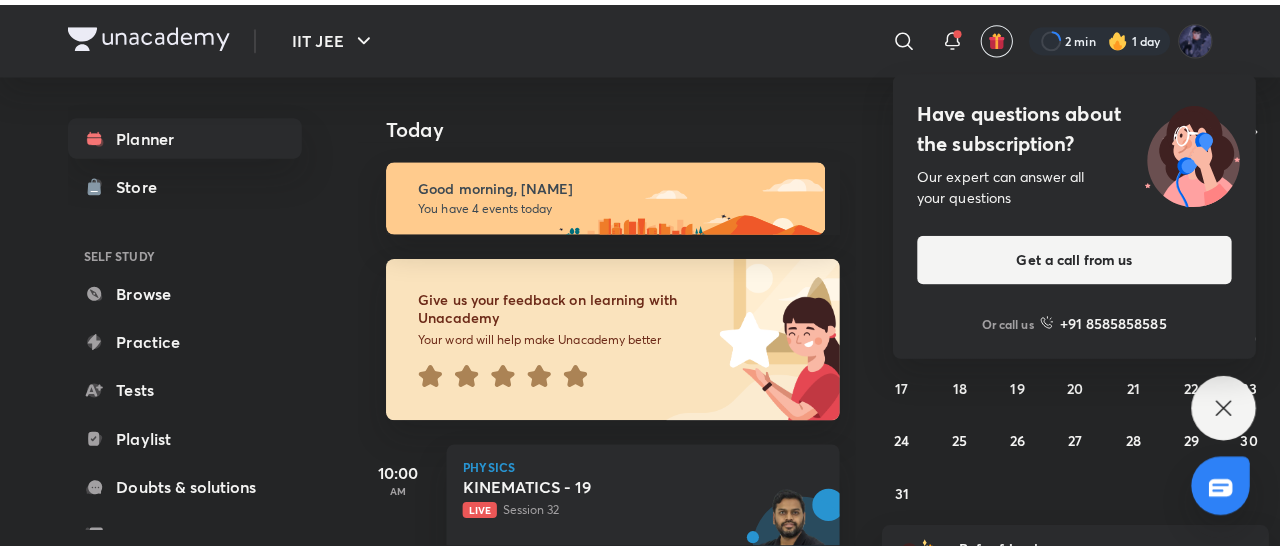 scroll, scrollTop: 2, scrollLeft: 0, axis: vertical 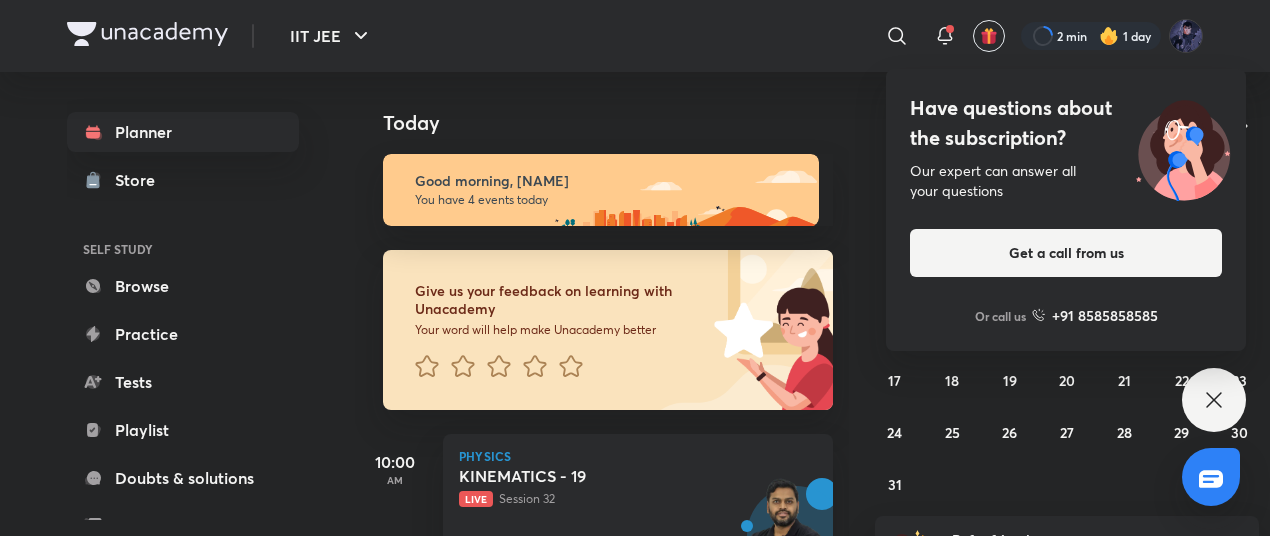 click 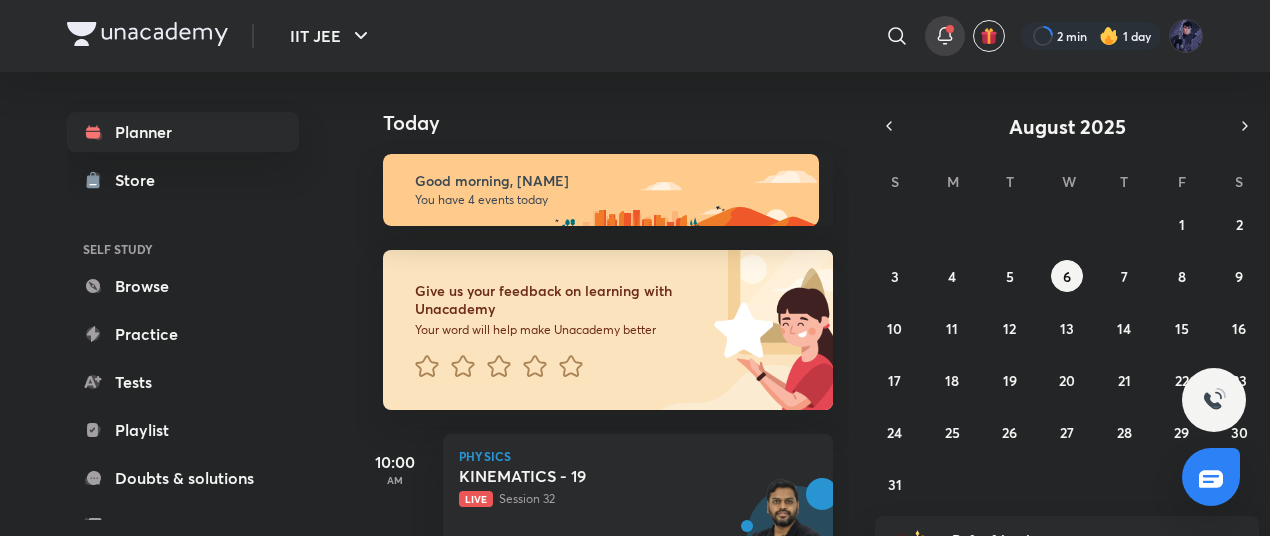 click at bounding box center (945, 36) 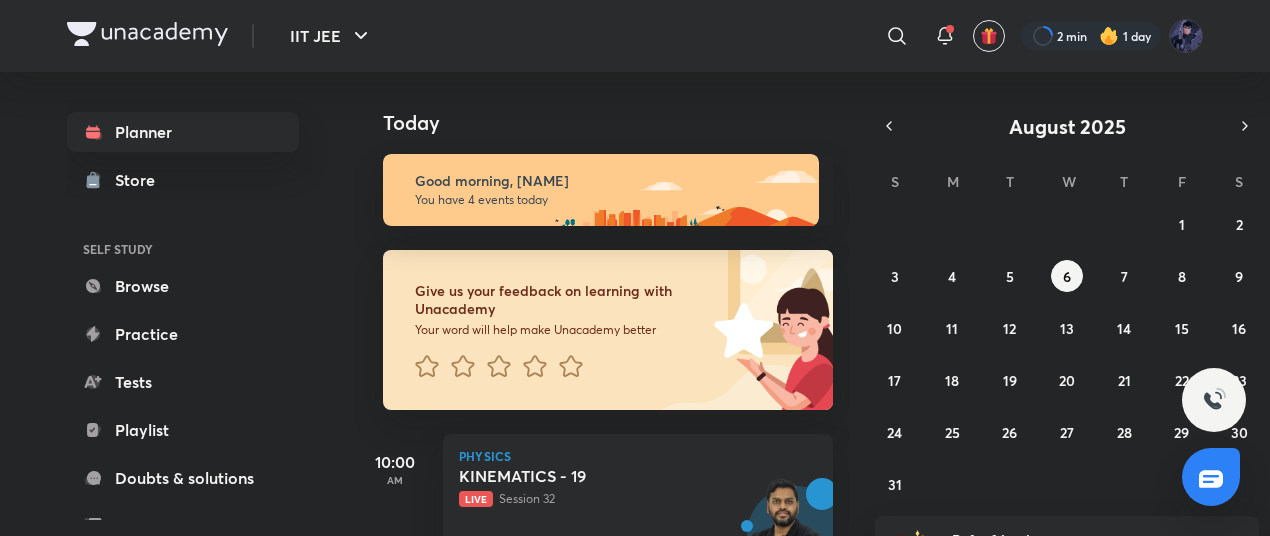 click on "​ 2 min 1 day" at bounding box center [876, 36] 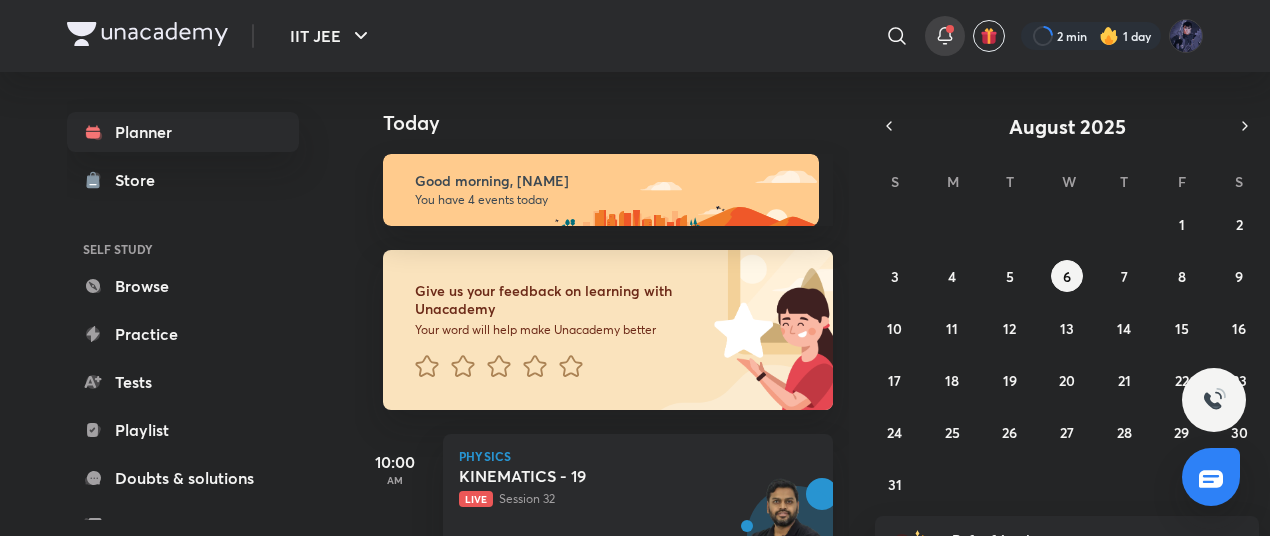 click at bounding box center [945, 36] 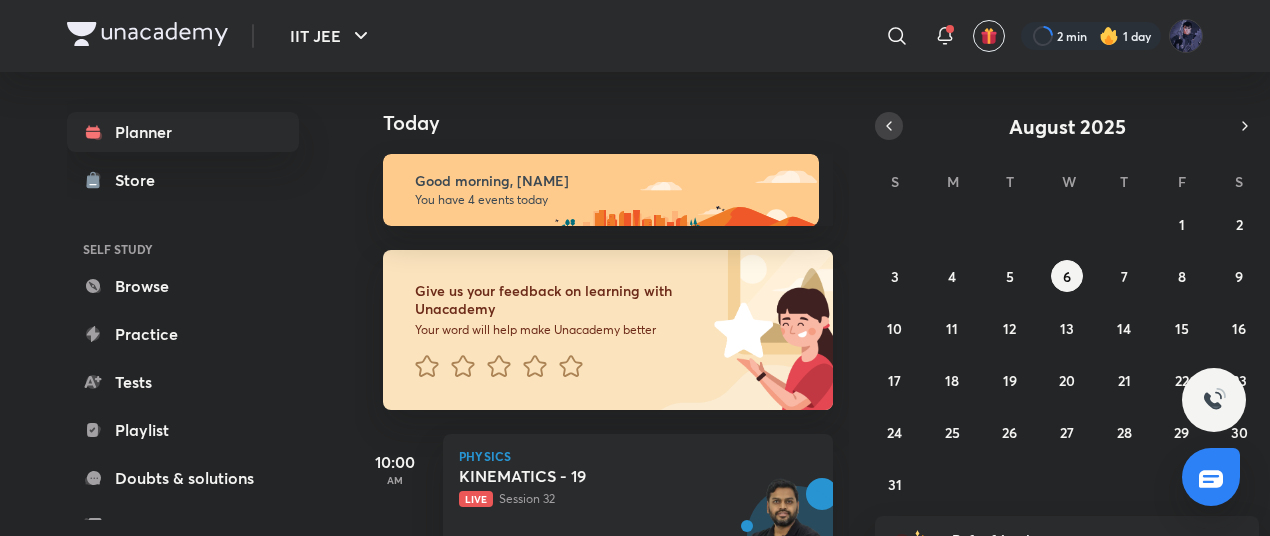 click 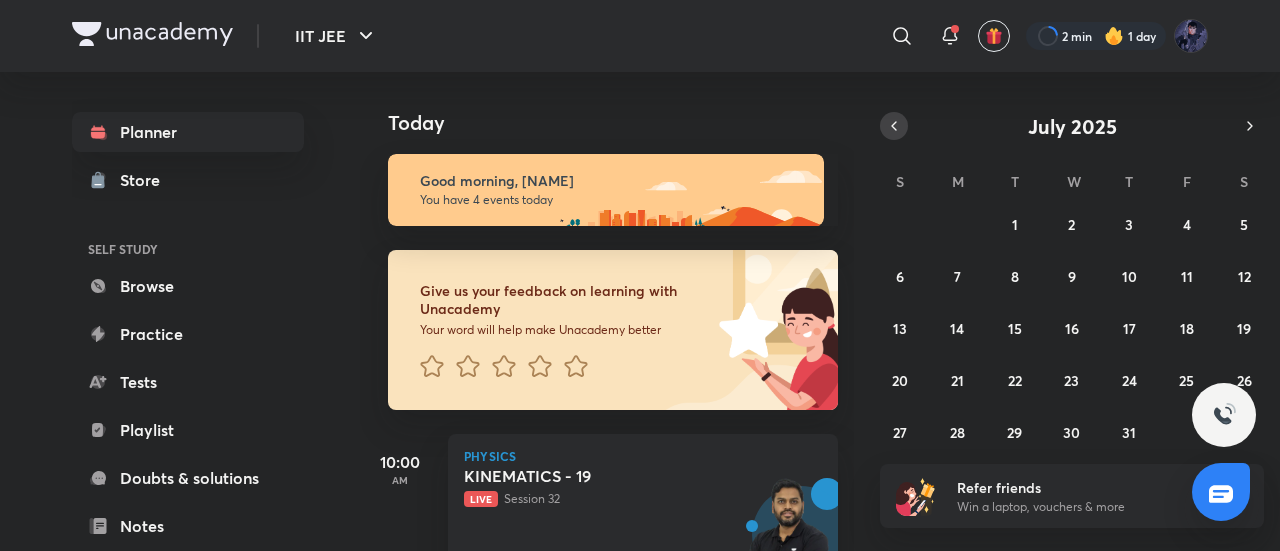 click at bounding box center [894, 126] 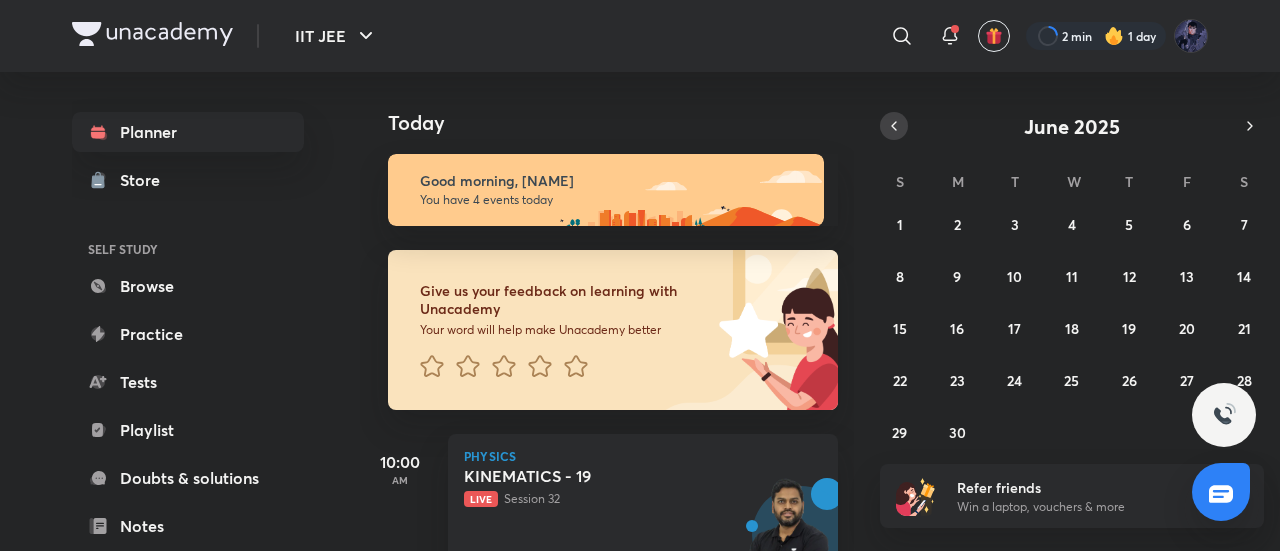 click at bounding box center (894, 126) 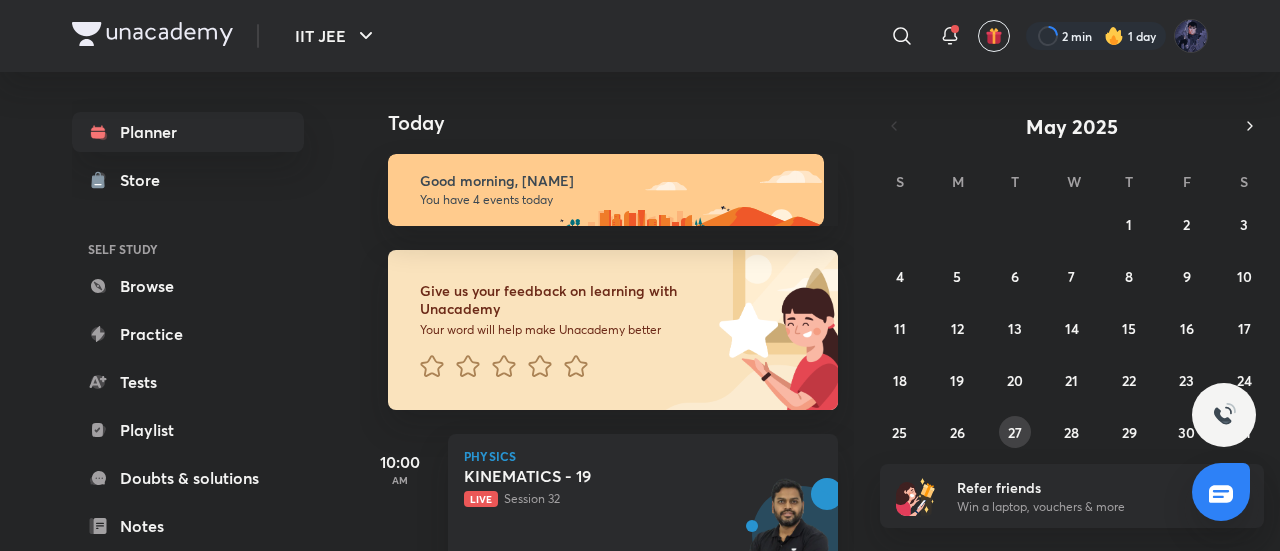 click on "27" at bounding box center (1015, 432) 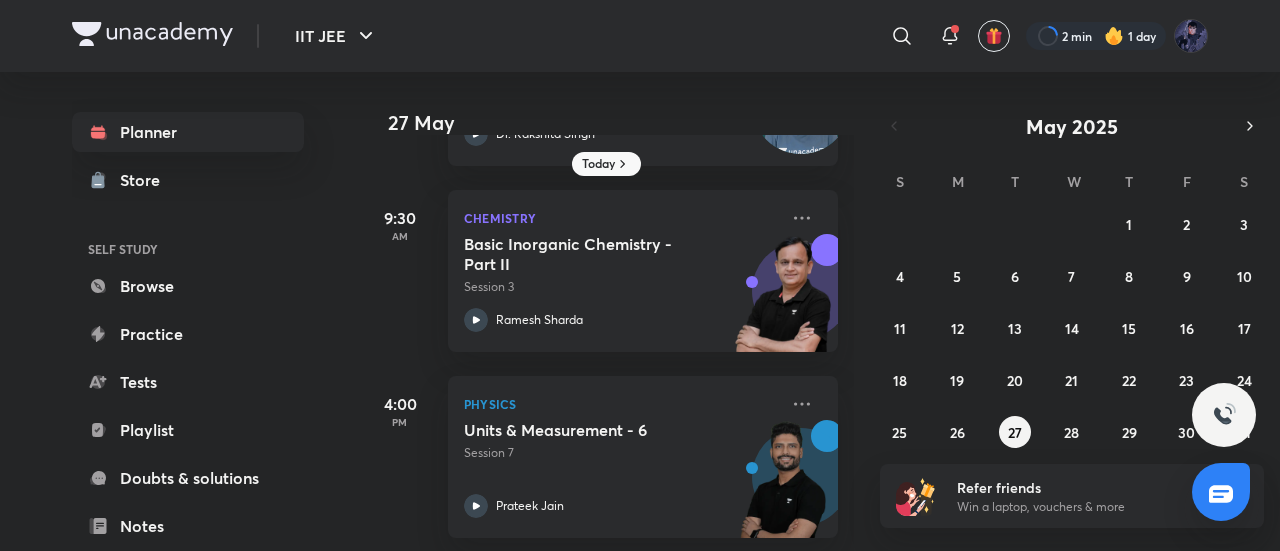 scroll, scrollTop: 174, scrollLeft: 0, axis: vertical 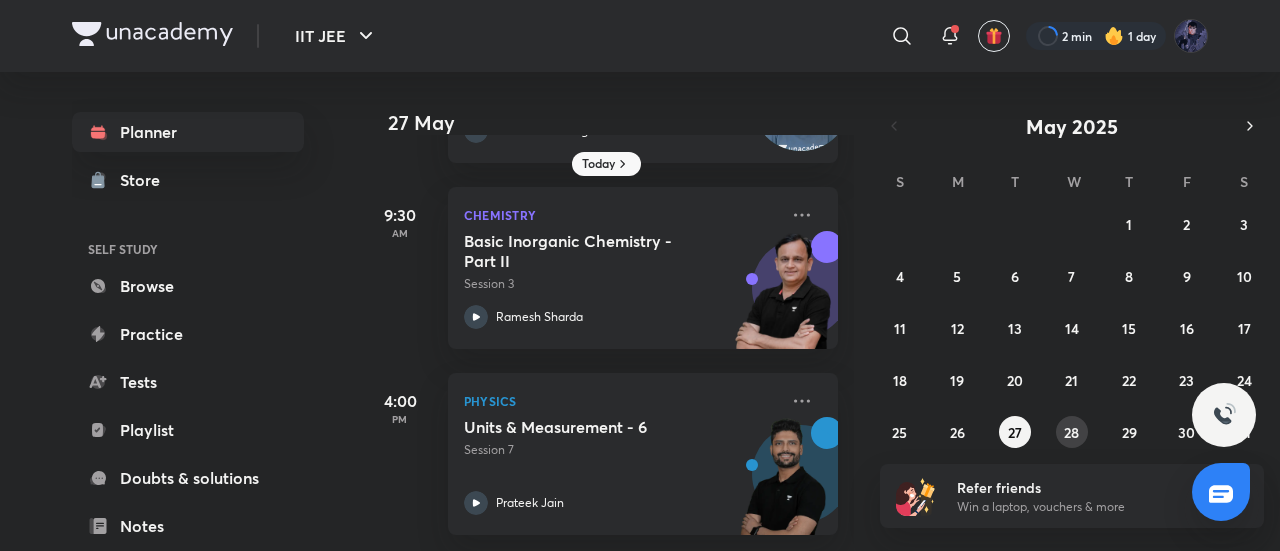 click on "28" at bounding box center [1072, 432] 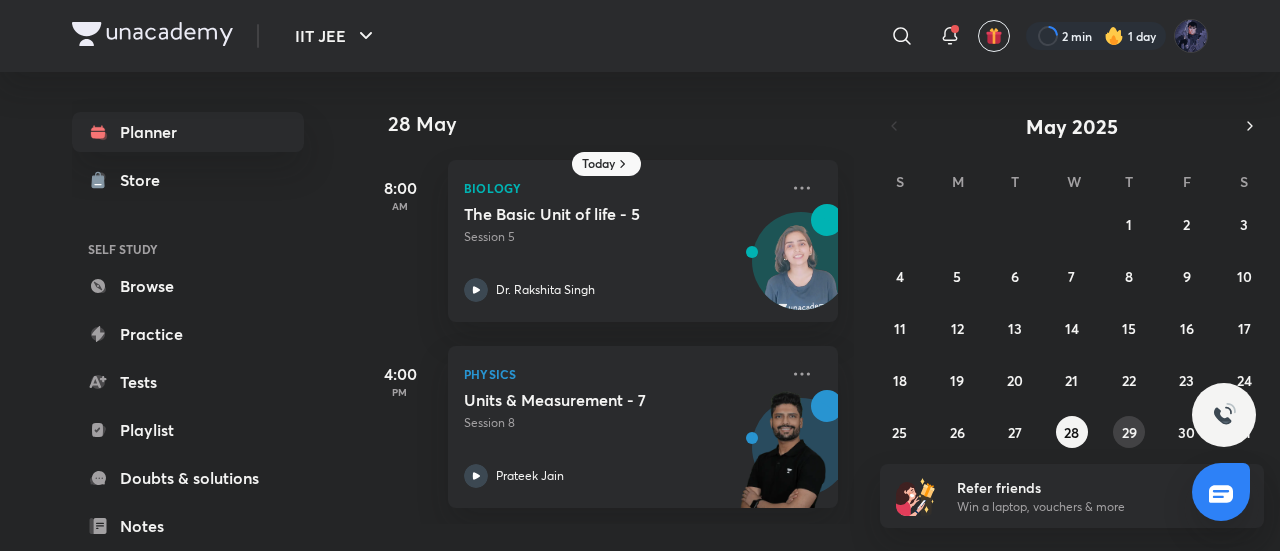 click on "29" at bounding box center [1129, 432] 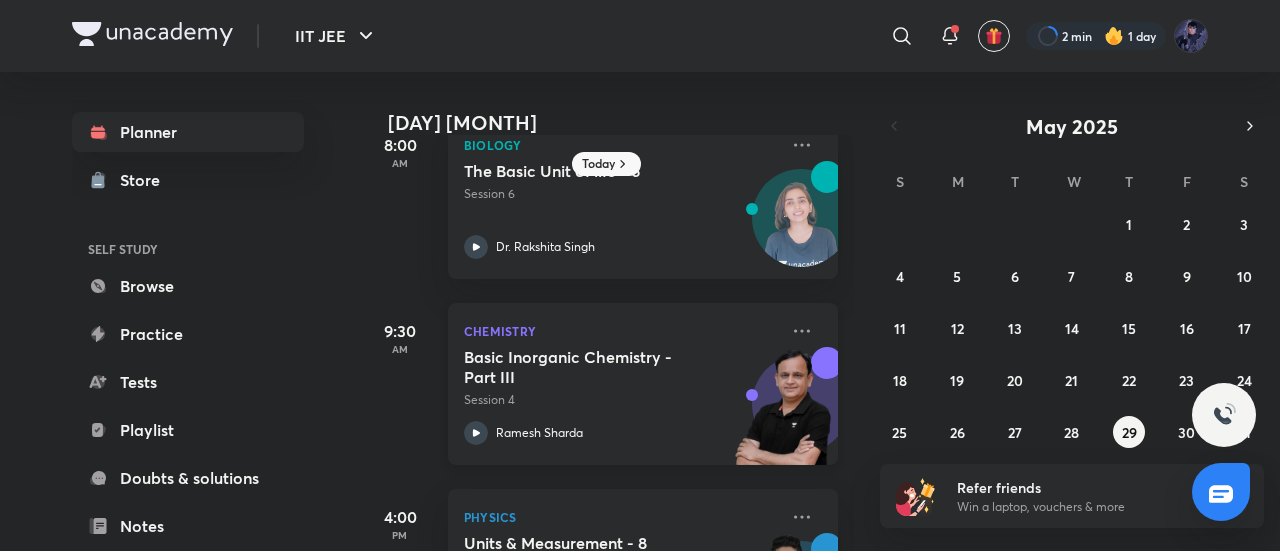 scroll, scrollTop: 42, scrollLeft: 0, axis: vertical 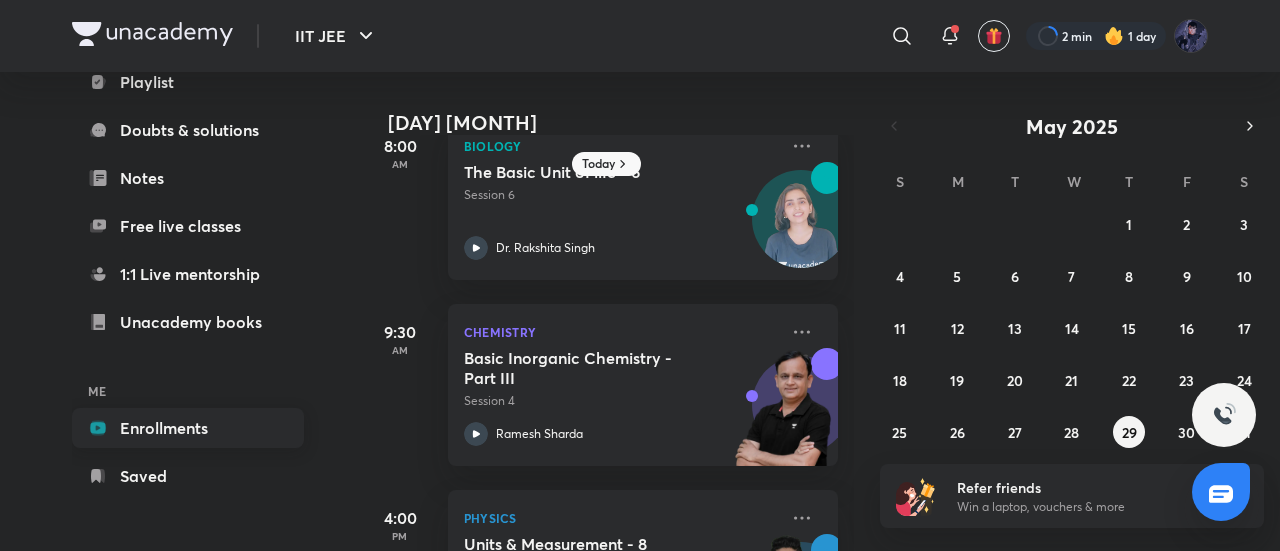 click on "Enrollments" at bounding box center [188, 428] 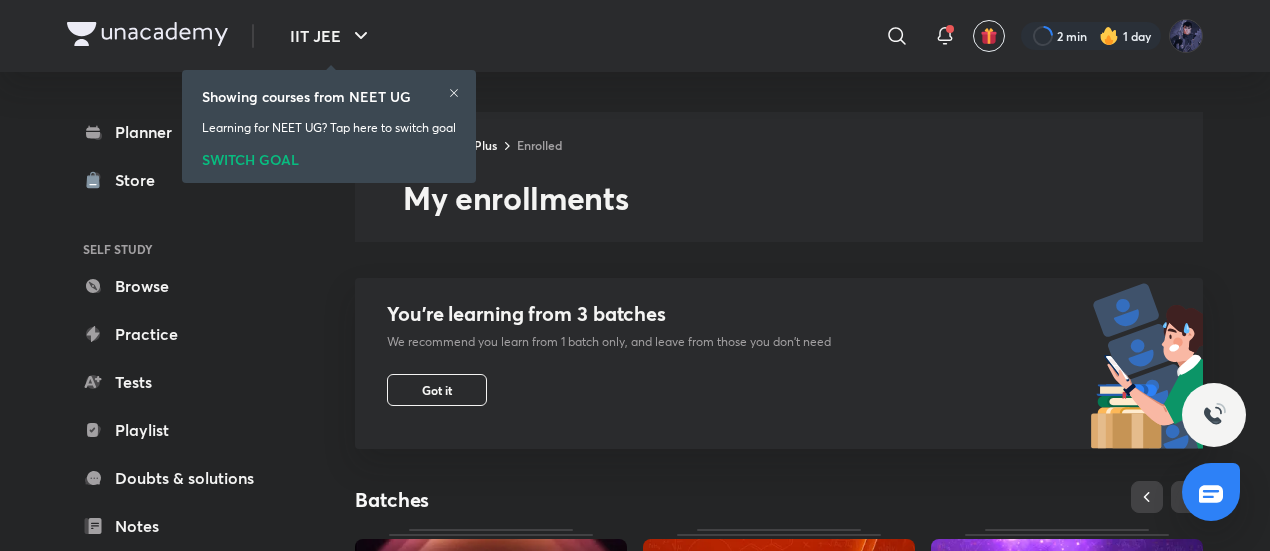 click 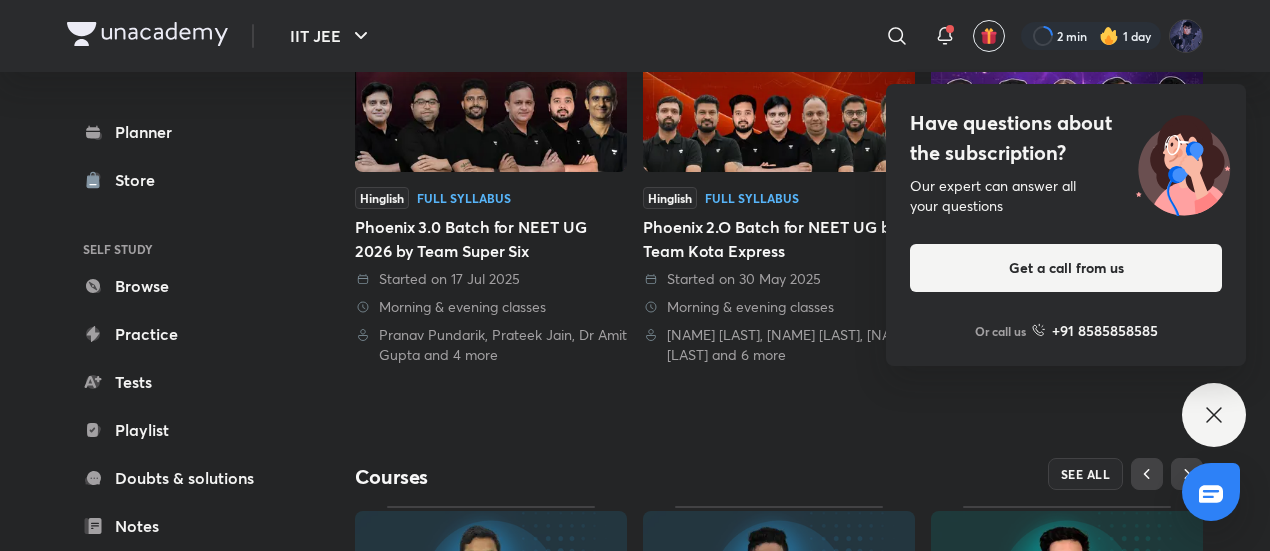 scroll, scrollTop: 524, scrollLeft: 0, axis: vertical 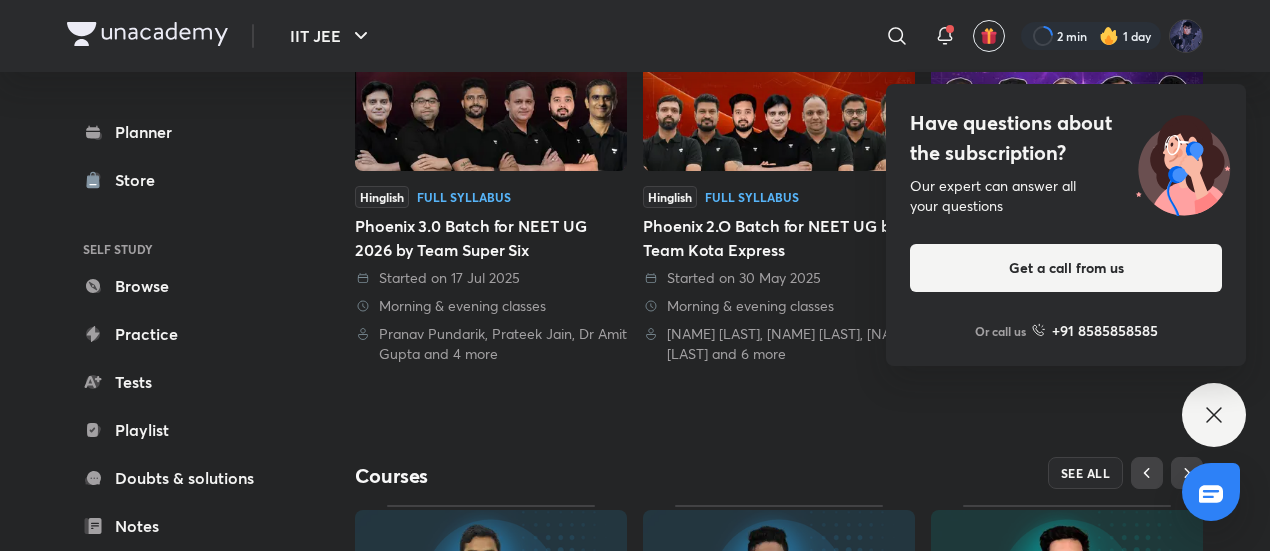 click 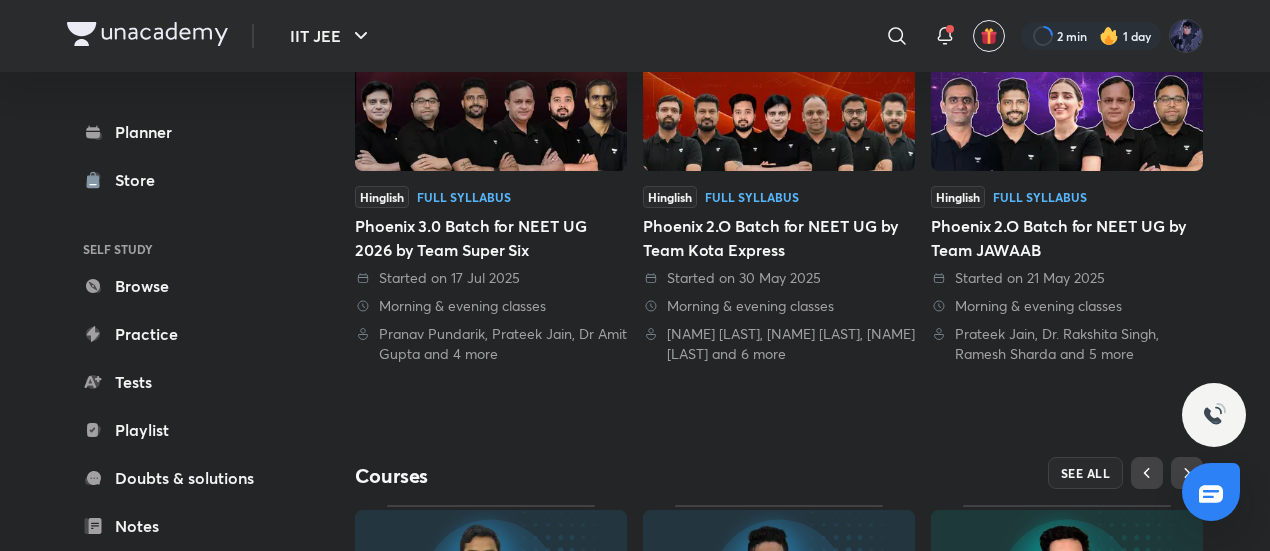 click on "Phoenix 2.O Batch for NEET UG by Team JAWAAB" at bounding box center [1067, 238] 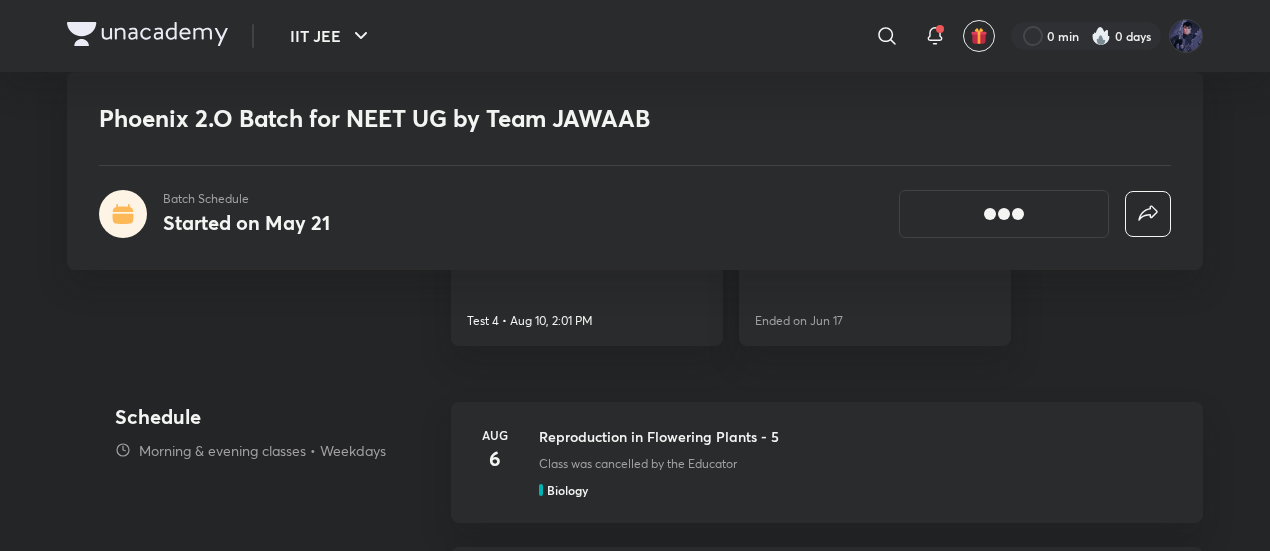 scroll, scrollTop: 1074, scrollLeft: 0, axis: vertical 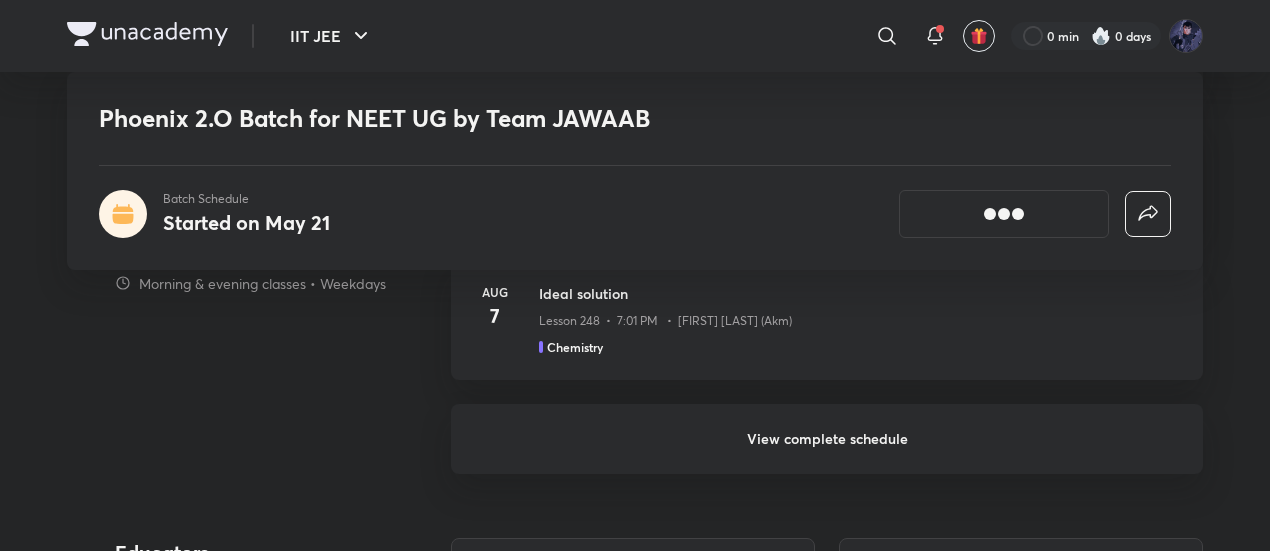 click on "View complete schedule" at bounding box center [827, 439] 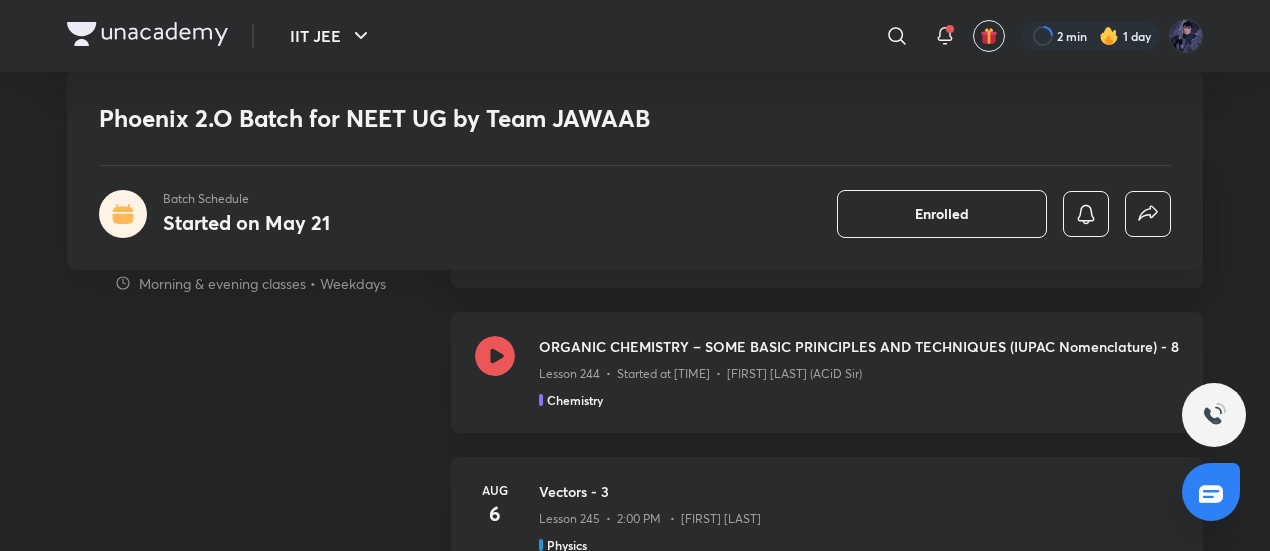 scroll, scrollTop: 1263, scrollLeft: 0, axis: vertical 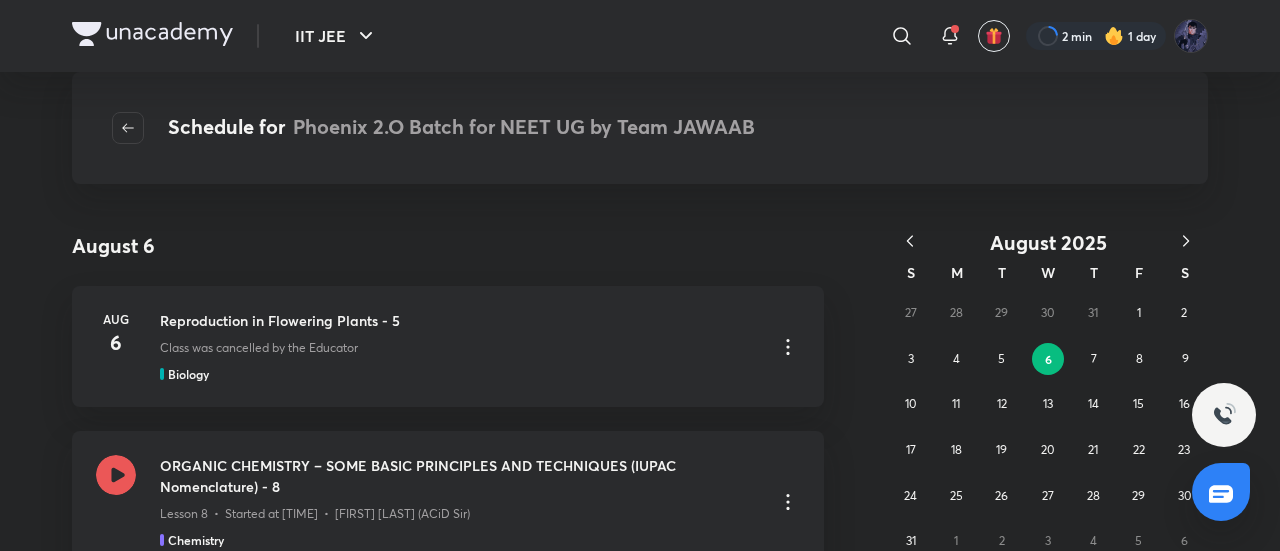 click 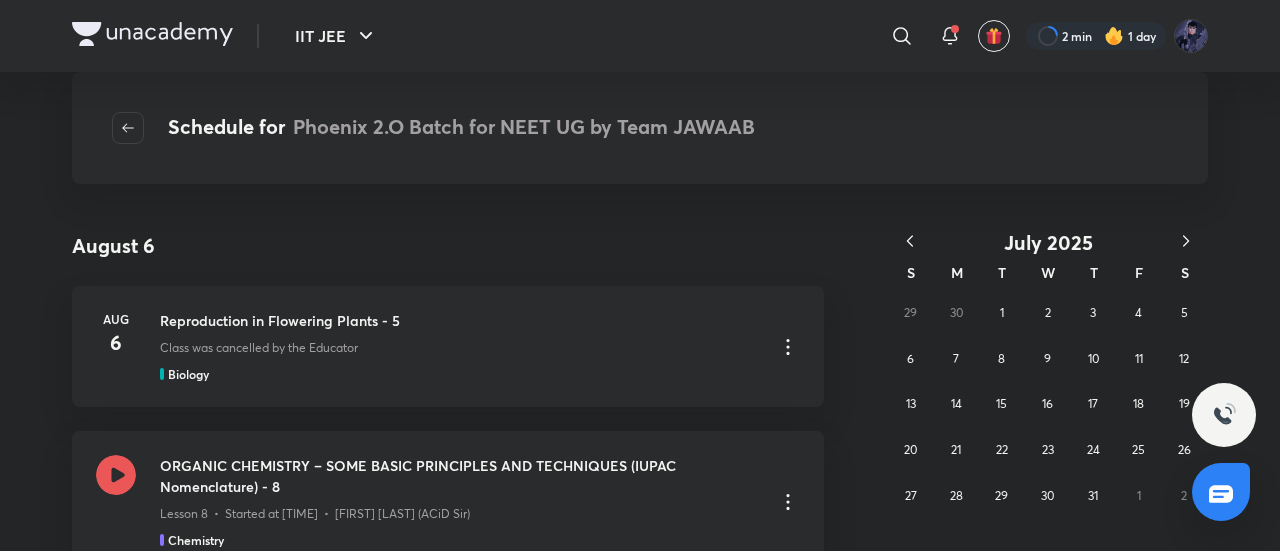 click 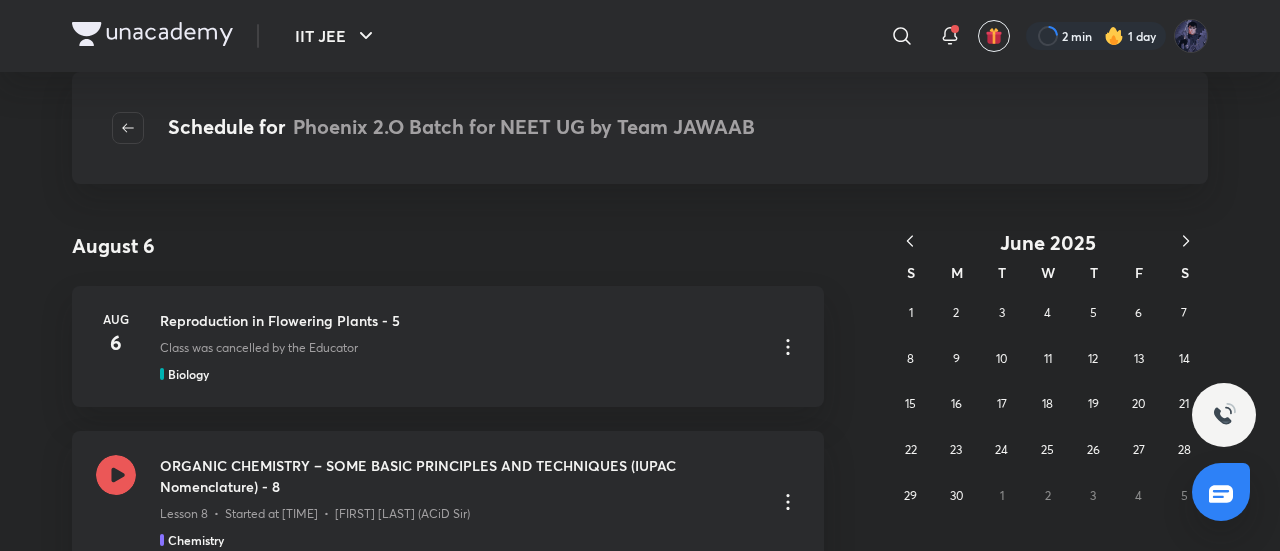 click 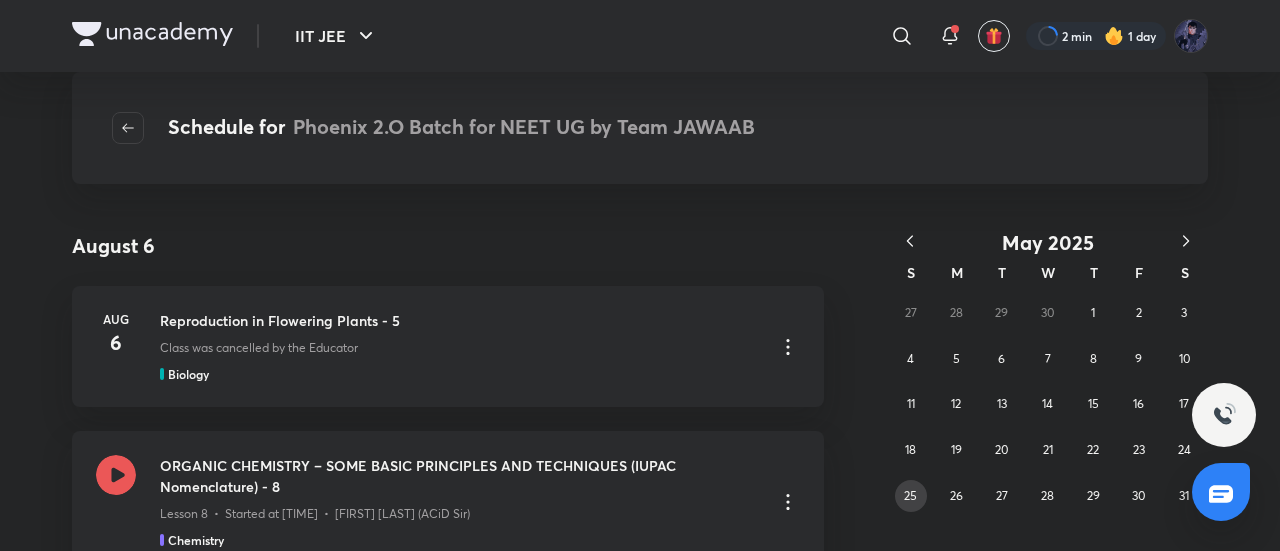 click on "25" at bounding box center (910, 495) 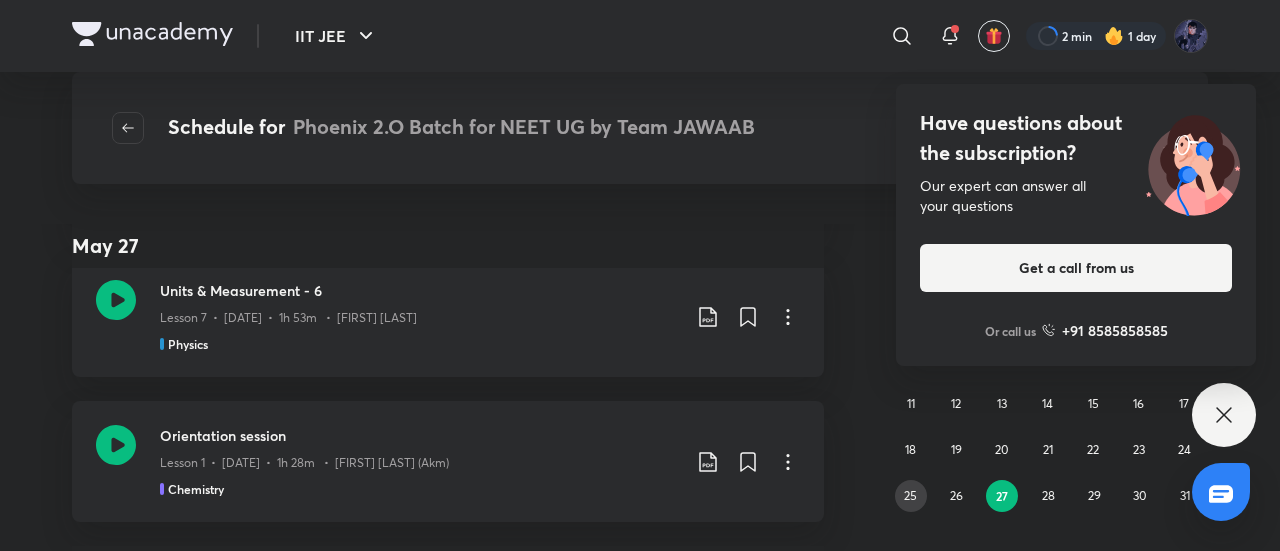 scroll, scrollTop: 2626, scrollLeft: 0, axis: vertical 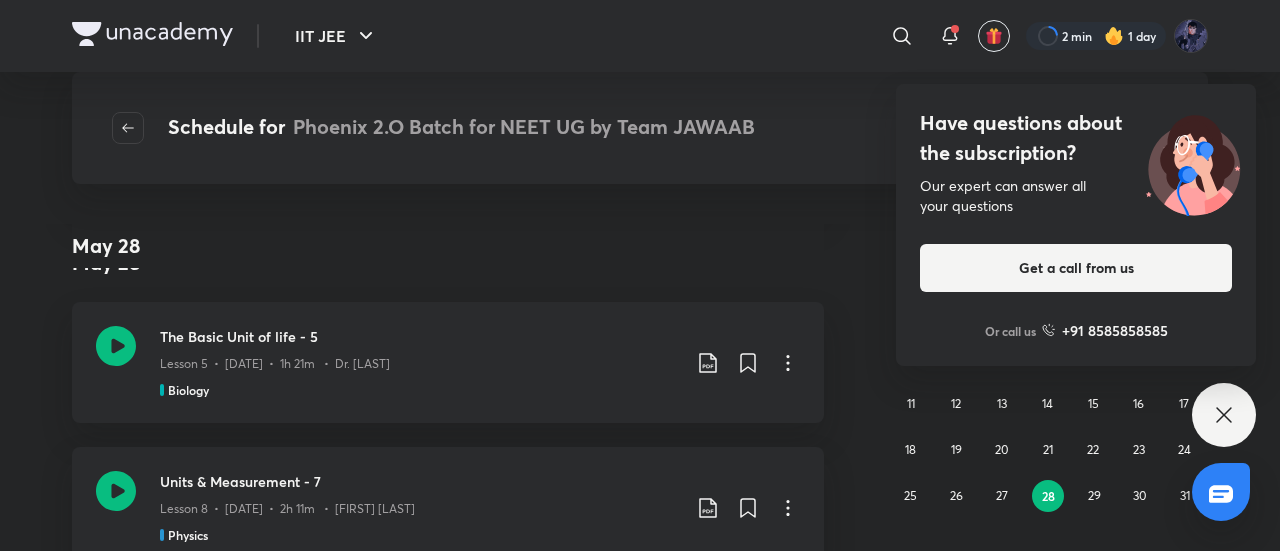 click 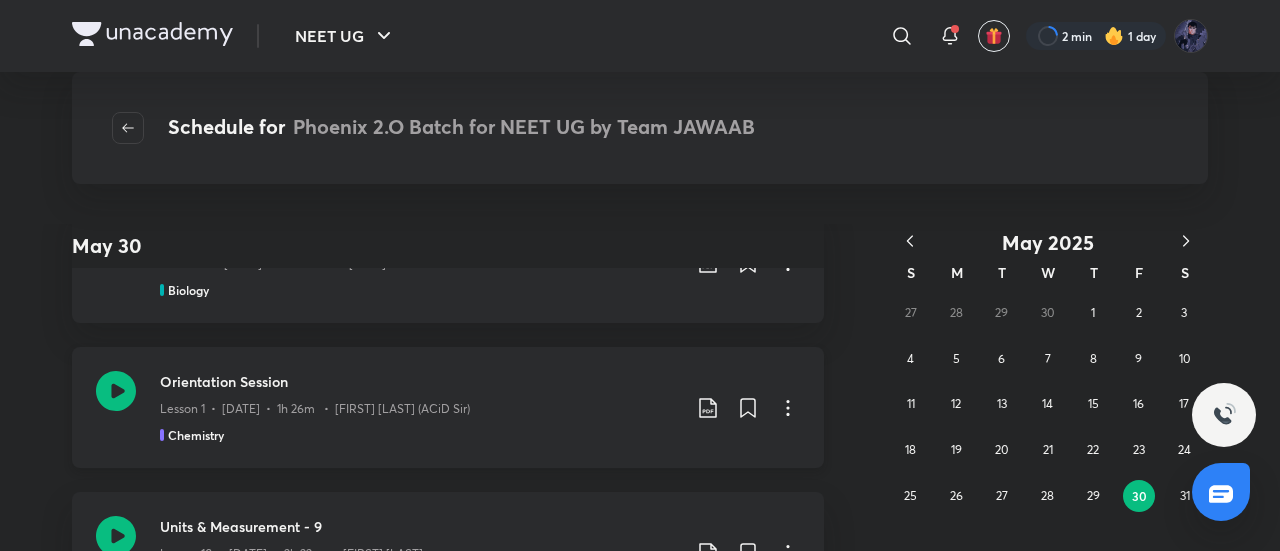 scroll, scrollTop: 4048, scrollLeft: 0, axis: vertical 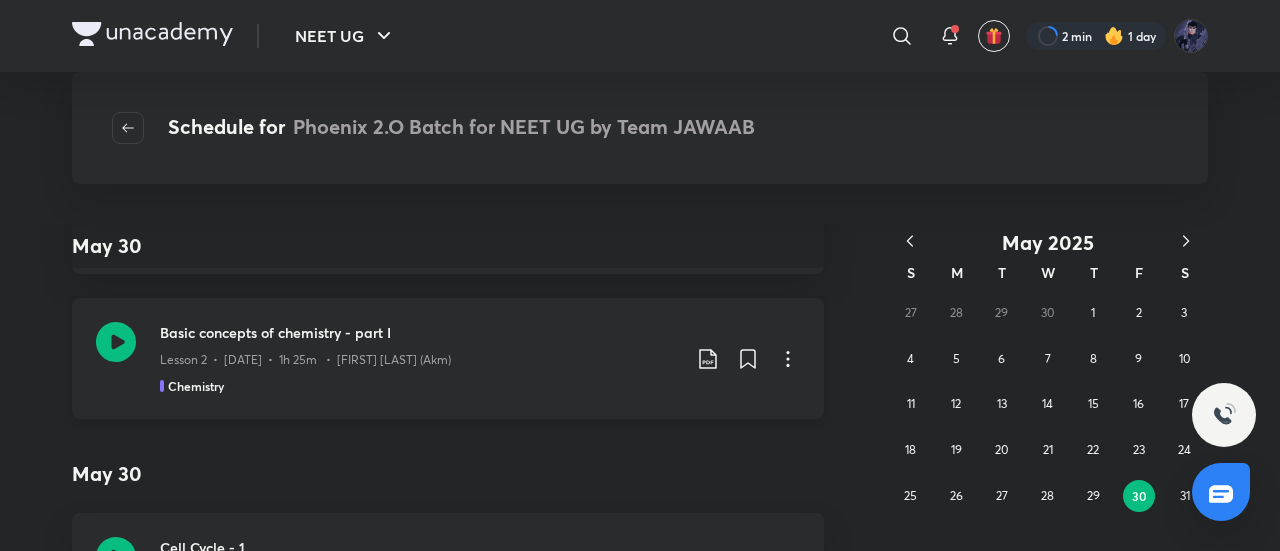 click 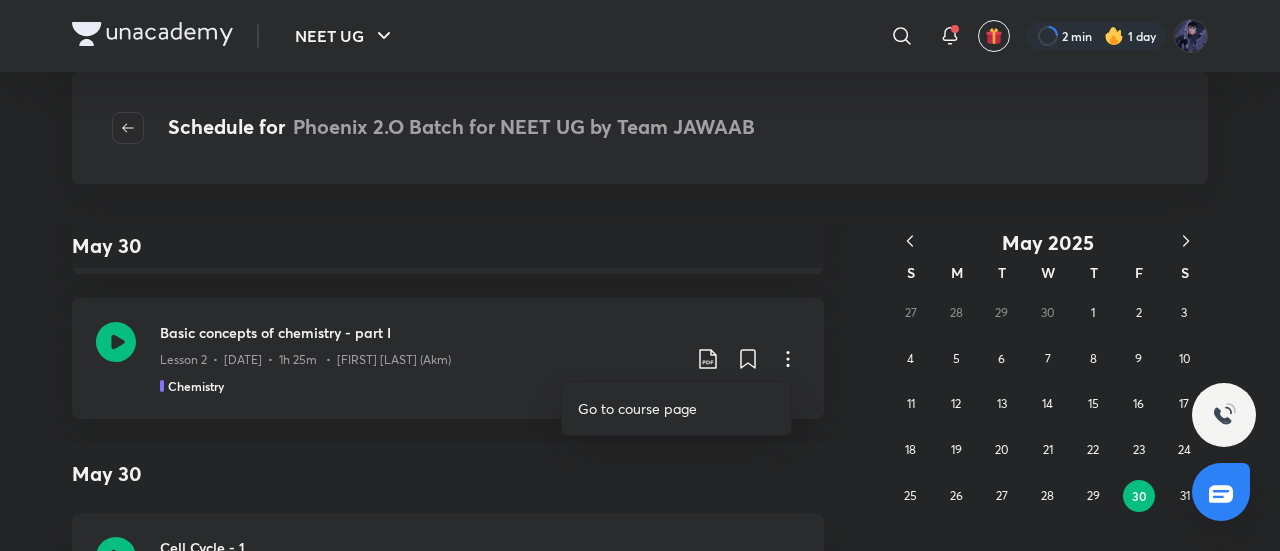 click at bounding box center (640, 275) 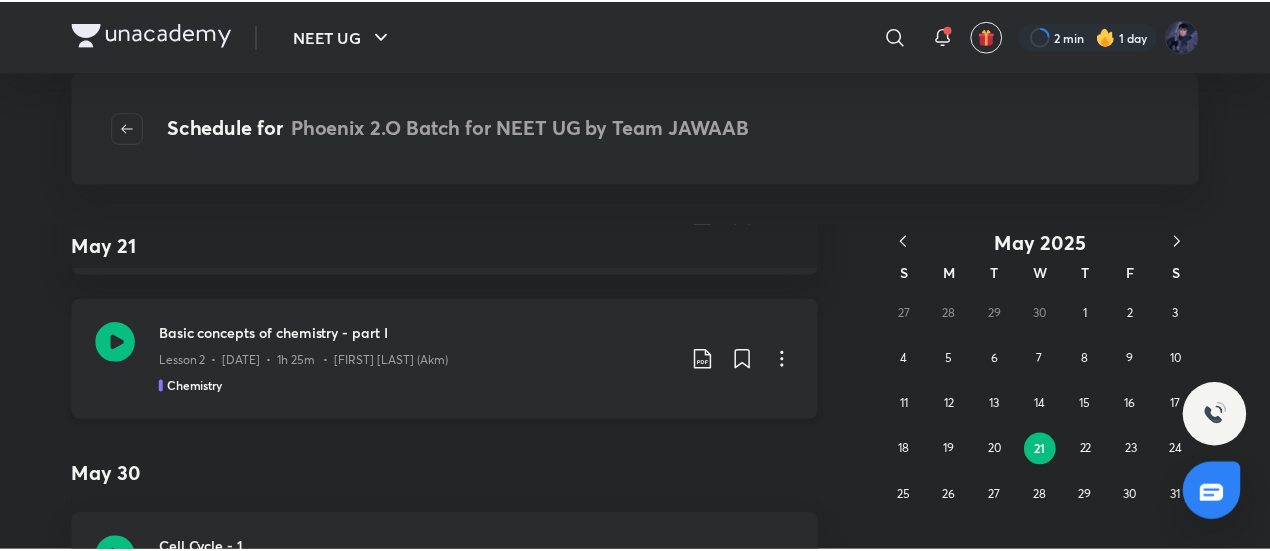 scroll, scrollTop: 0, scrollLeft: 0, axis: both 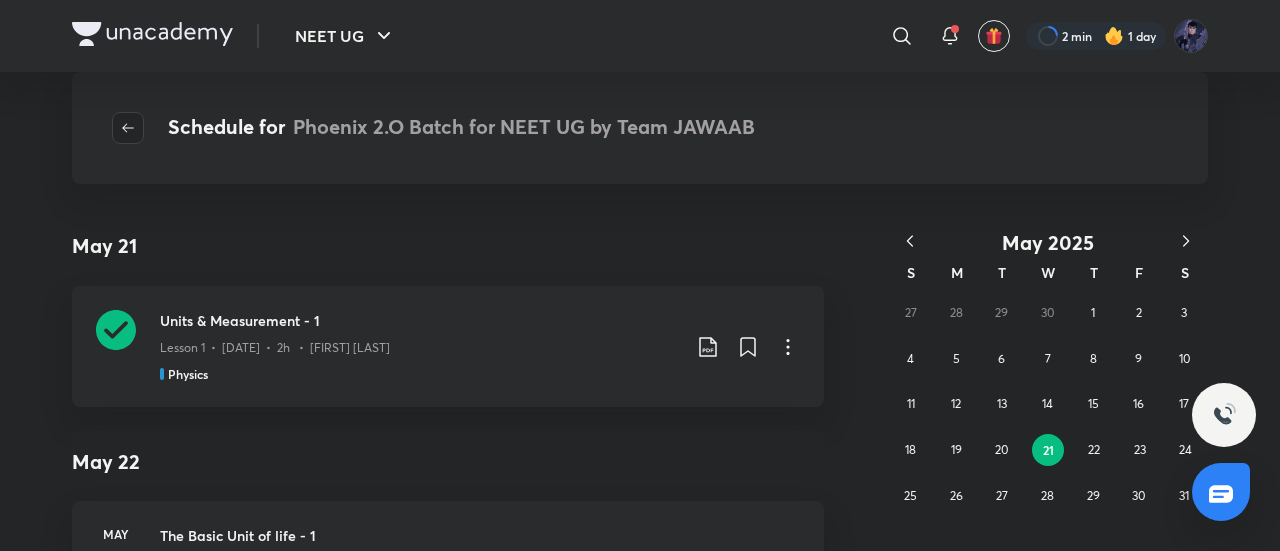 click 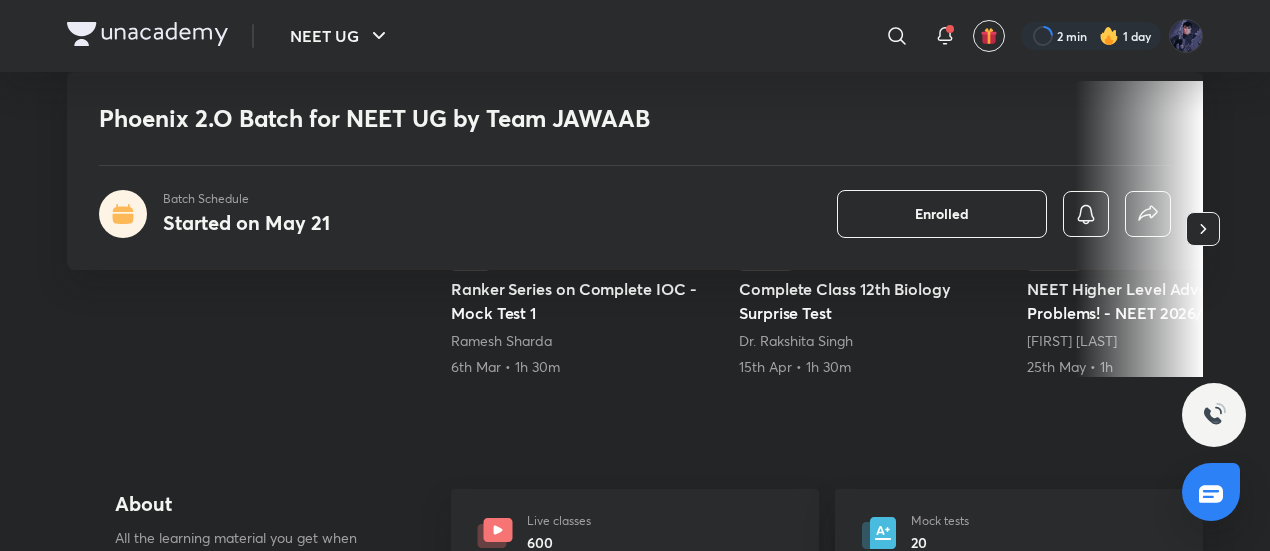 scroll, scrollTop: 655, scrollLeft: 0, axis: vertical 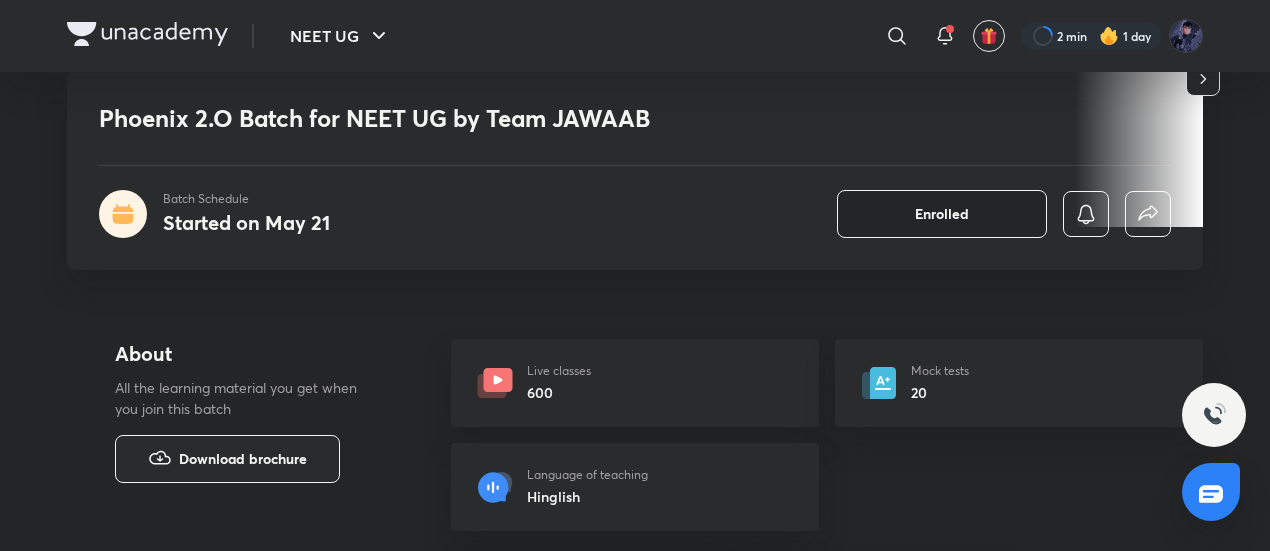 click on "Enrolled" at bounding box center [942, 214] 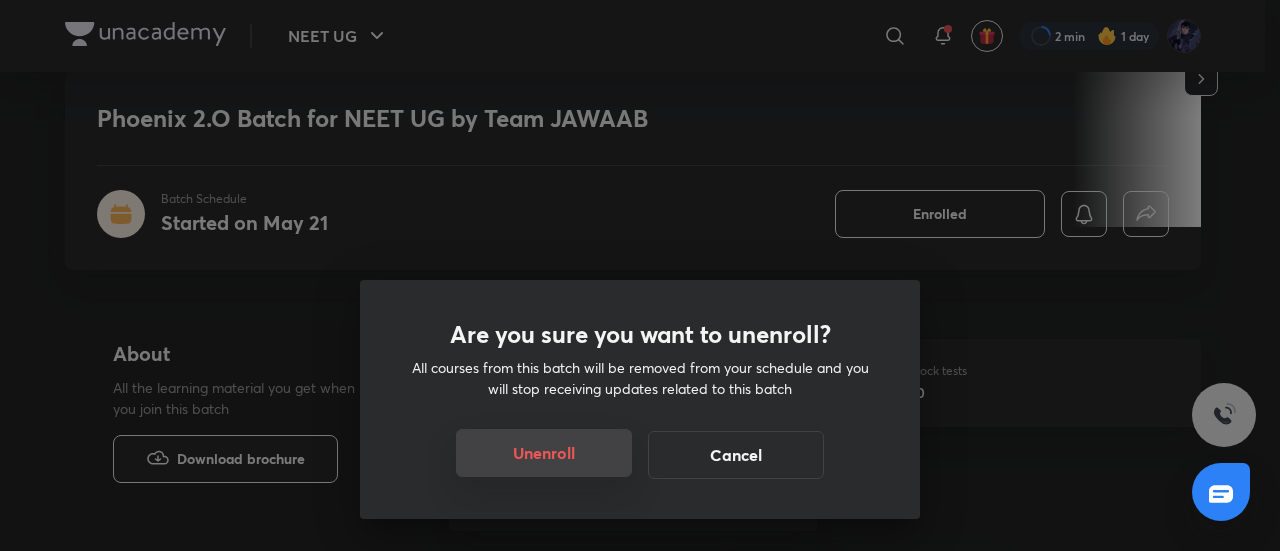 click on "Unenroll" at bounding box center (544, 453) 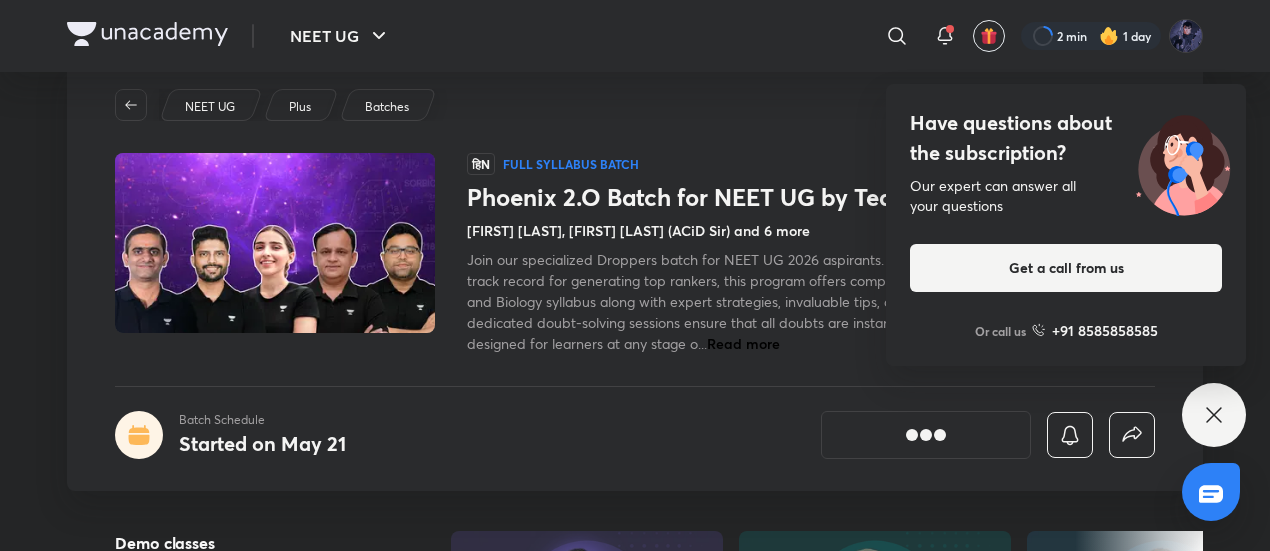 scroll, scrollTop: 50, scrollLeft: 0, axis: vertical 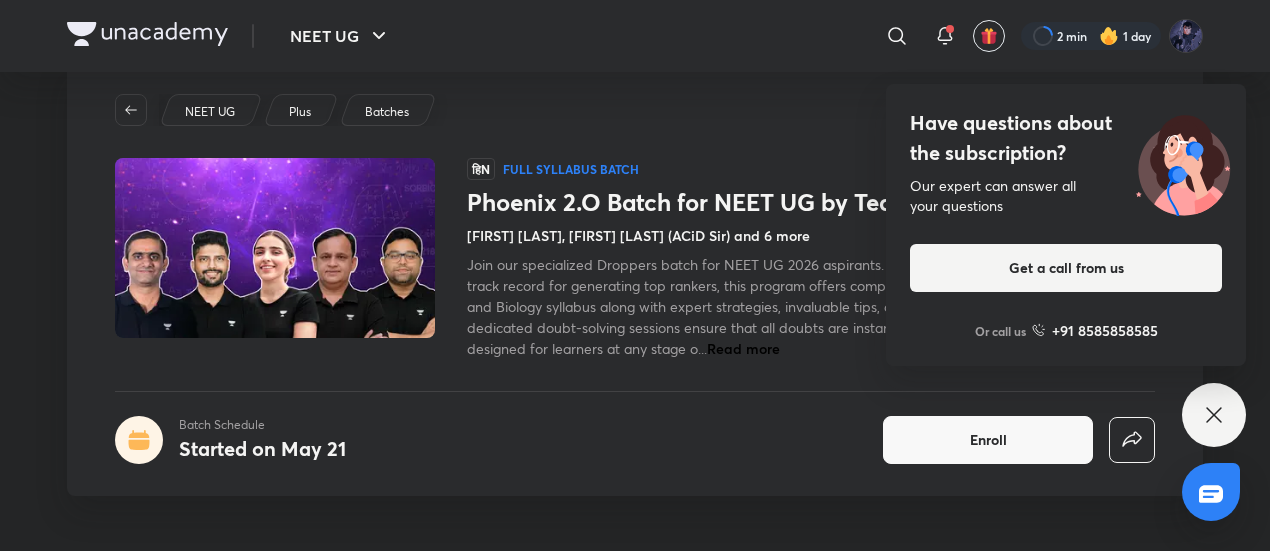 click 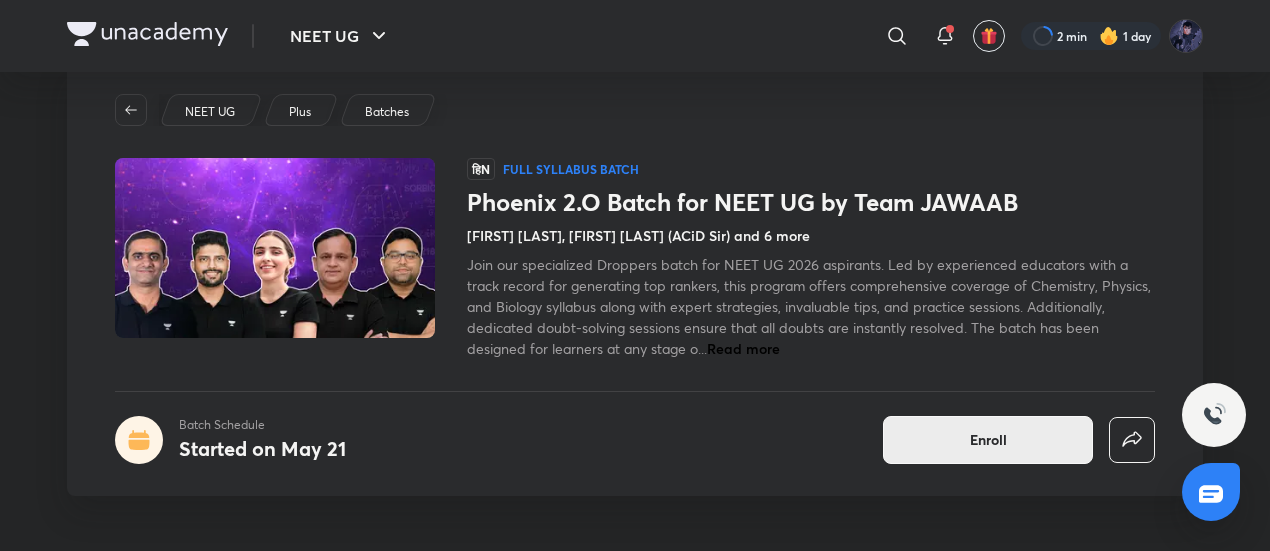 click on "Enroll" at bounding box center [988, 440] 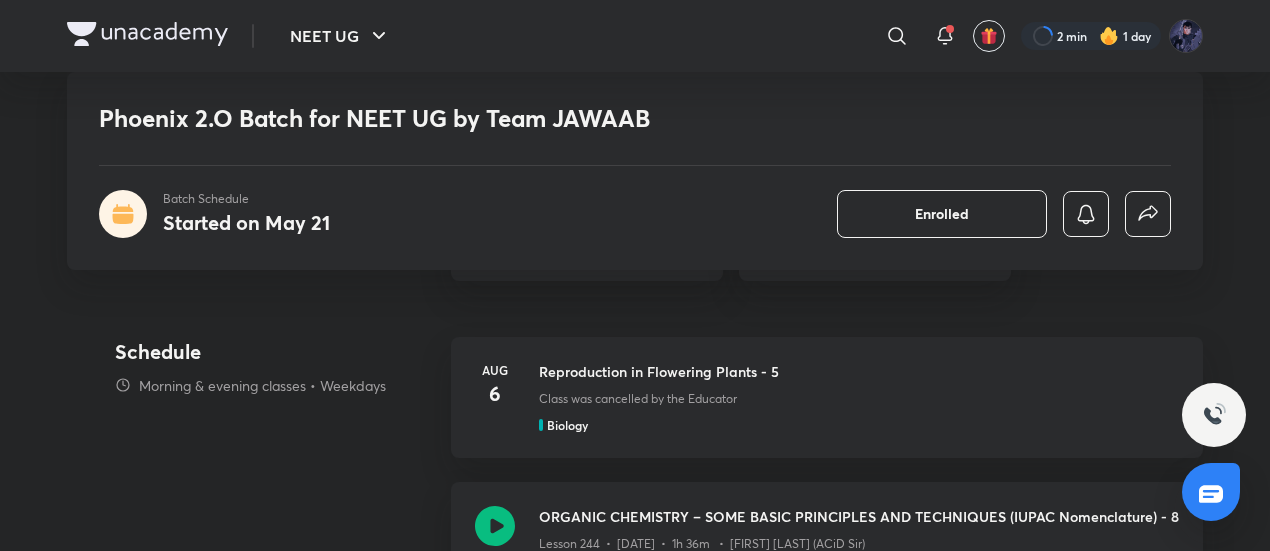scroll, scrollTop: 1104, scrollLeft: 0, axis: vertical 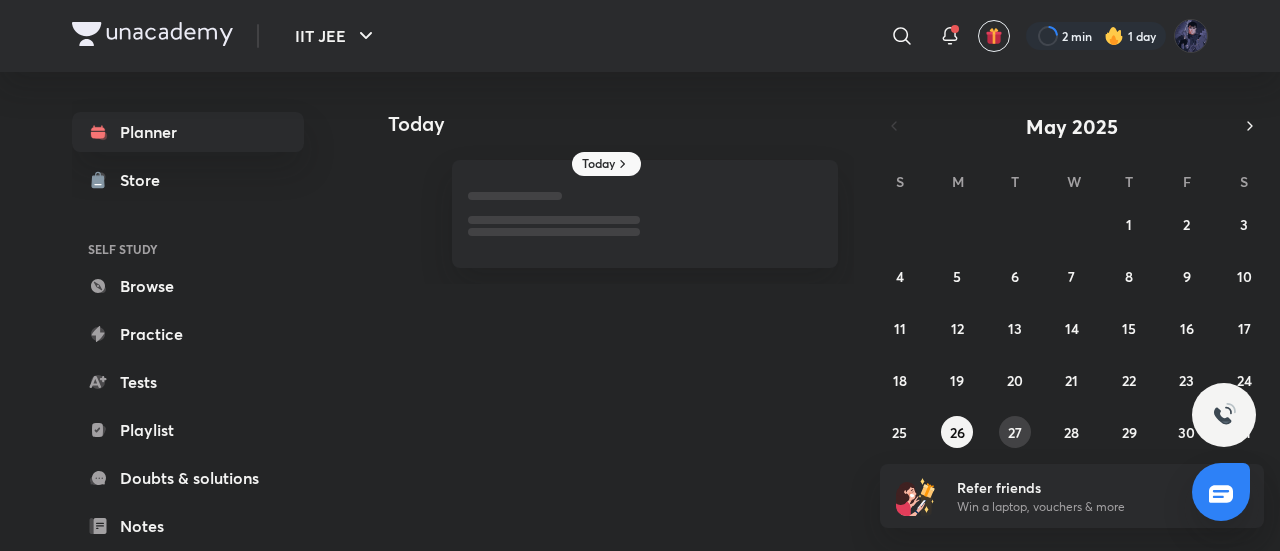 click on "27 28 29 30 1 2 3 4 5 6 7 8 9 10 11 12 13 14 15 16 17 18 19 20 21 22 23 24 25 26 27 28 29 30 31" at bounding box center (1072, 328) 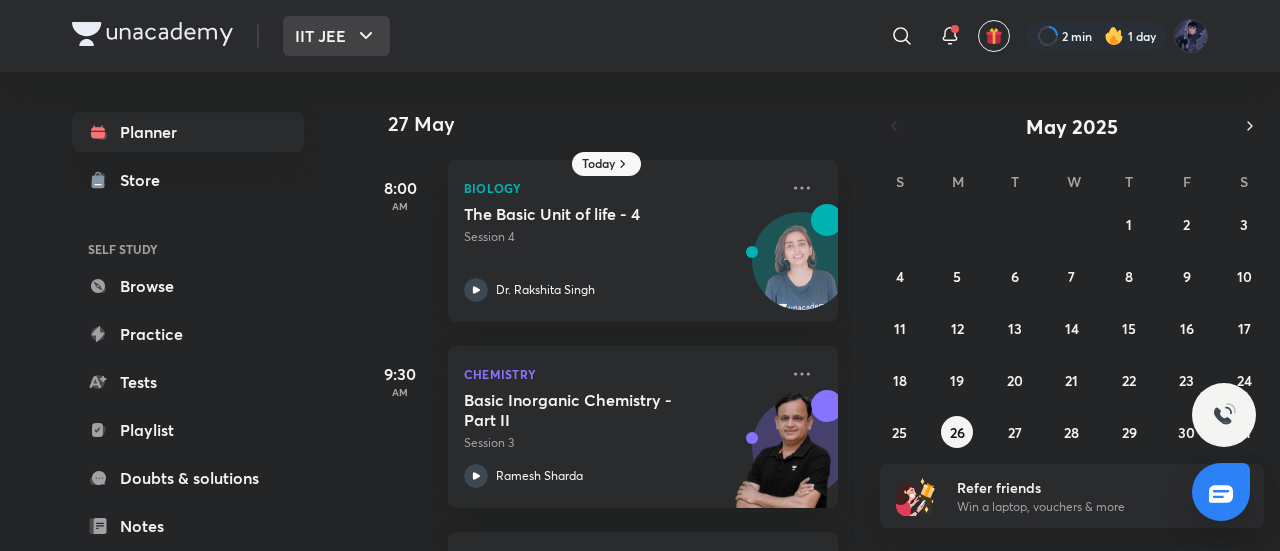 click 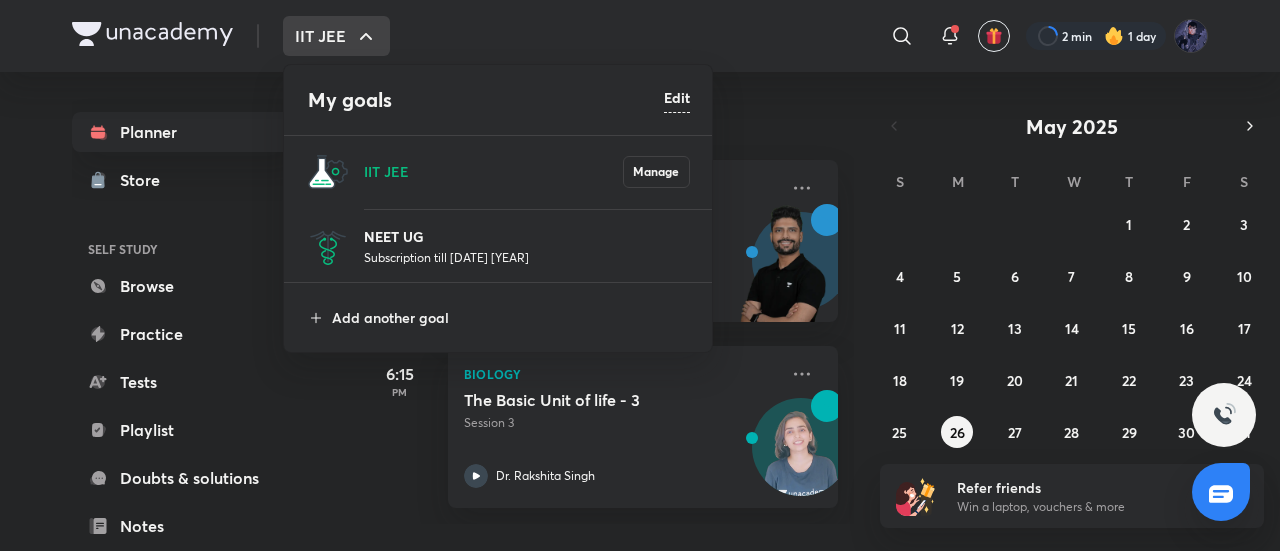 click on "NEET UG" at bounding box center (527, 236) 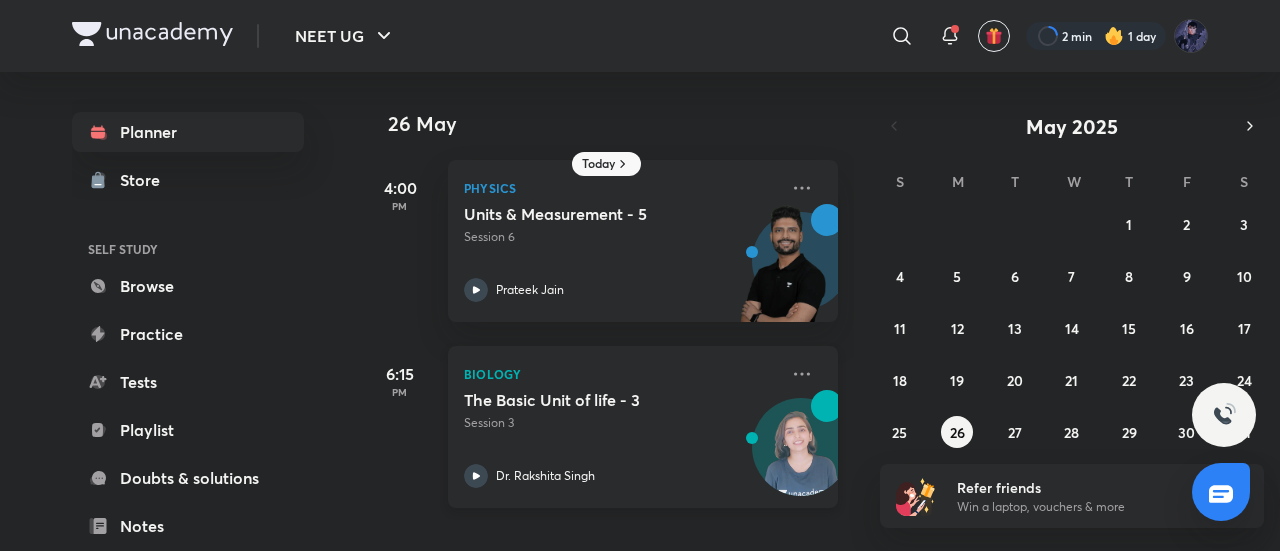 scroll, scrollTop: 0, scrollLeft: 0, axis: both 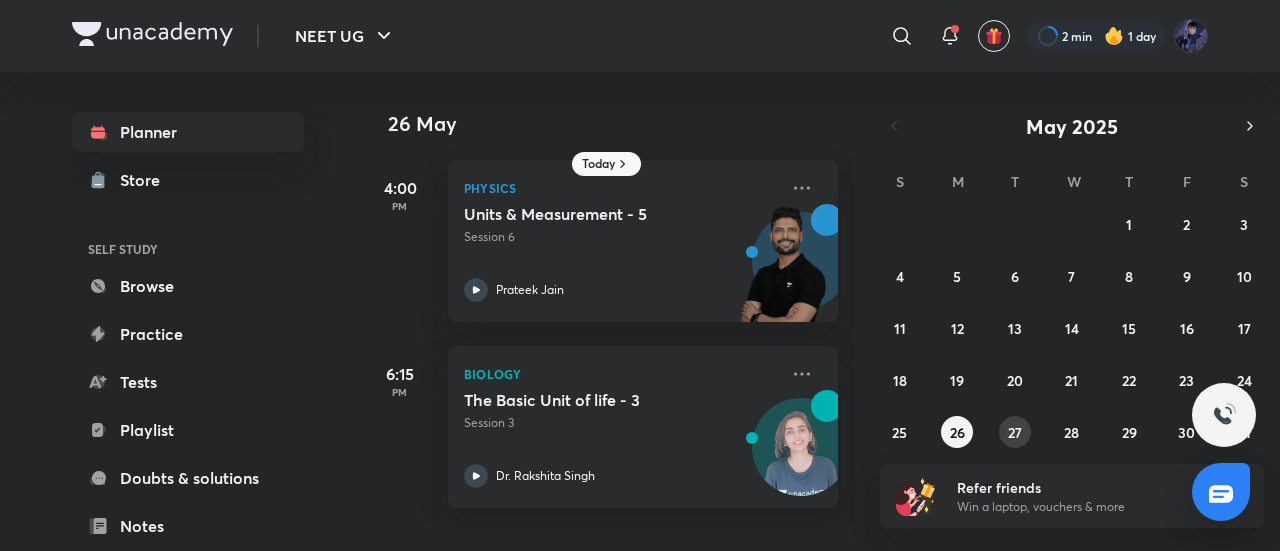 click on "27" at bounding box center (1015, 432) 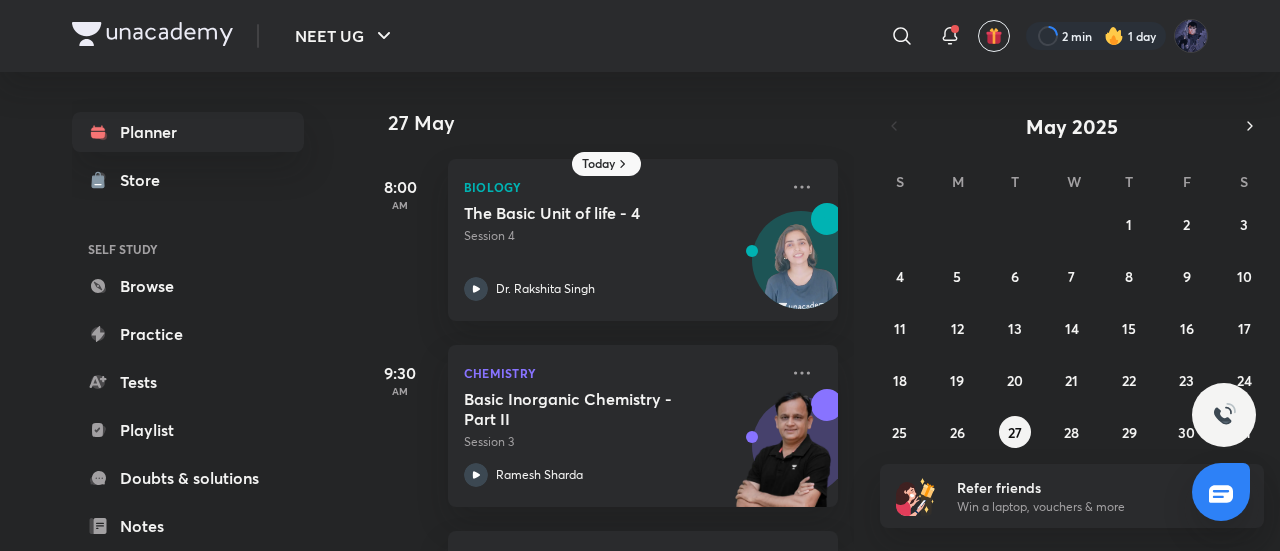 scroll, scrollTop: 174, scrollLeft: 0, axis: vertical 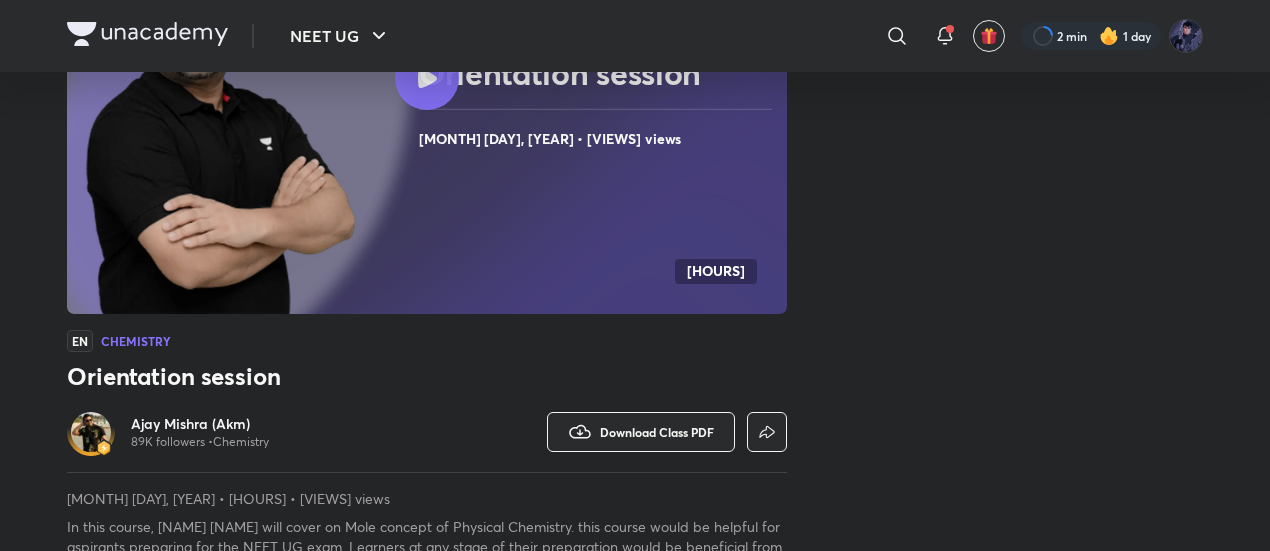 click at bounding box center [427, 78] 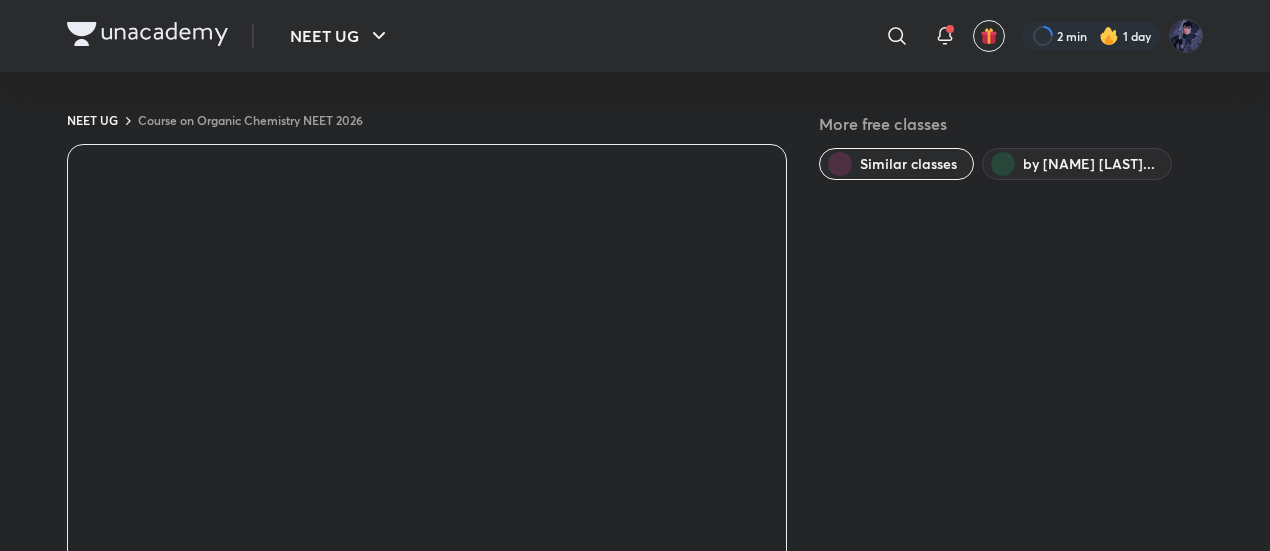 scroll, scrollTop: 0, scrollLeft: 0, axis: both 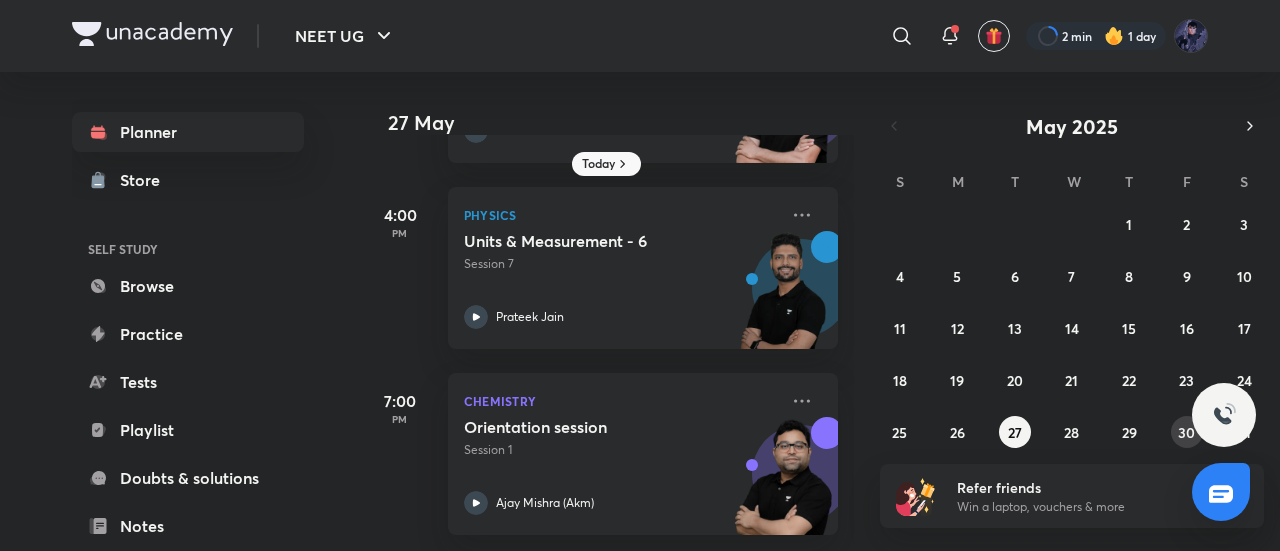 click on "30" at bounding box center [1187, 432] 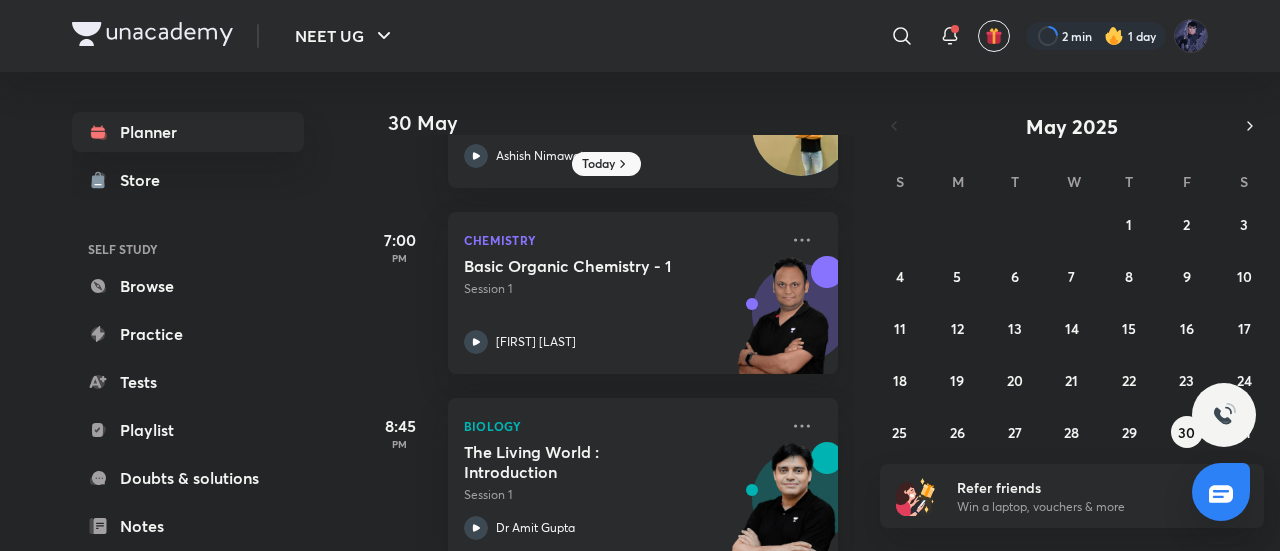 scroll, scrollTop: 918, scrollLeft: 0, axis: vertical 